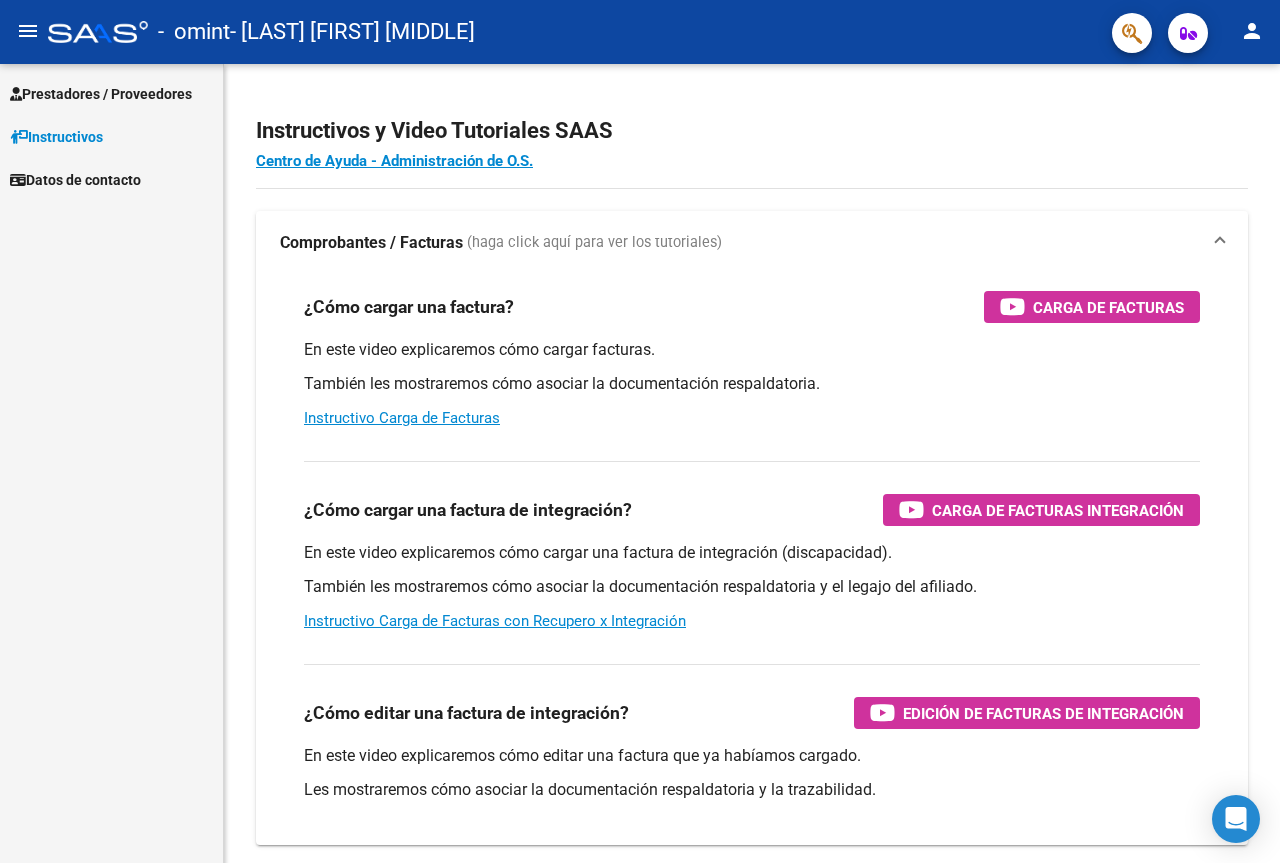 scroll, scrollTop: 0, scrollLeft: 0, axis: both 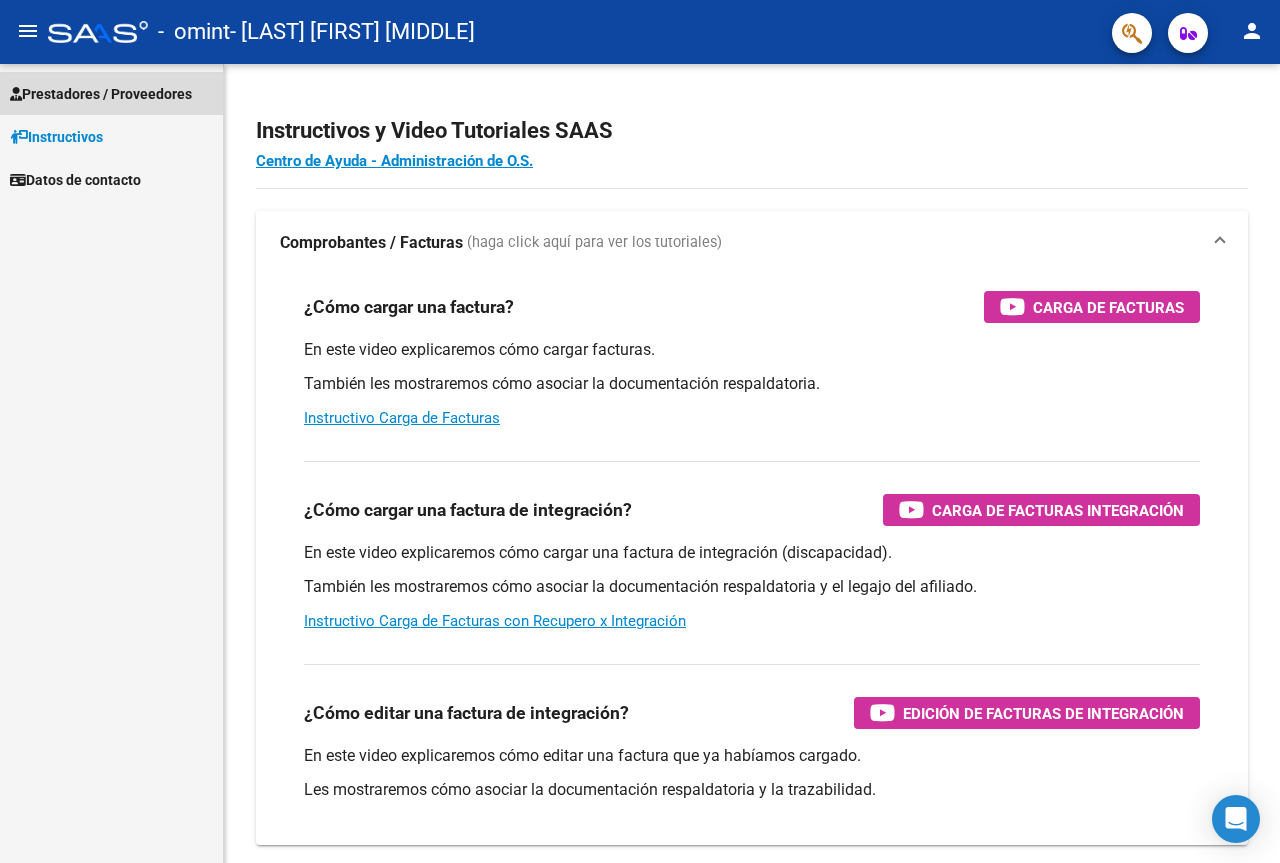 click on "Prestadores / Proveedores" at bounding box center [101, 94] 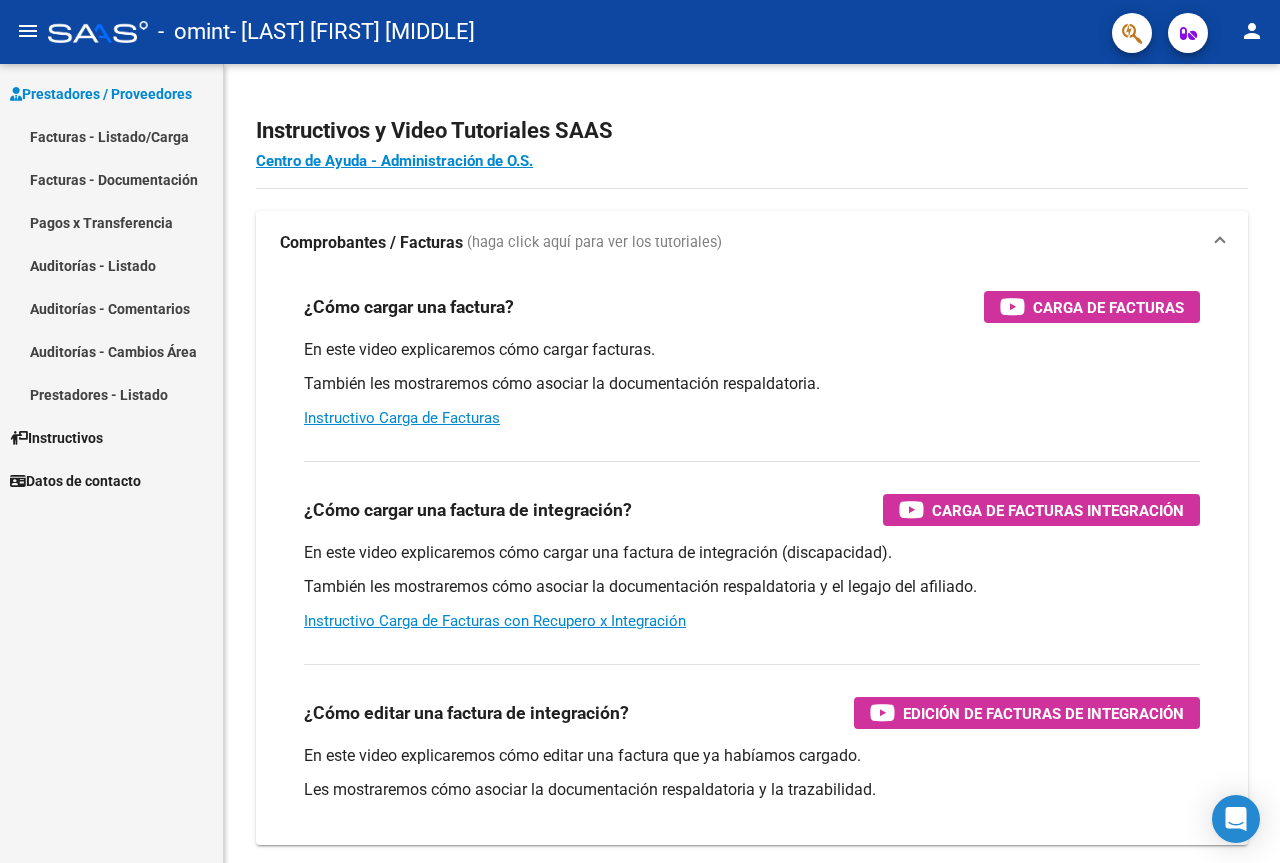 click on "Facturas - Listado/Carga" at bounding box center (111, 136) 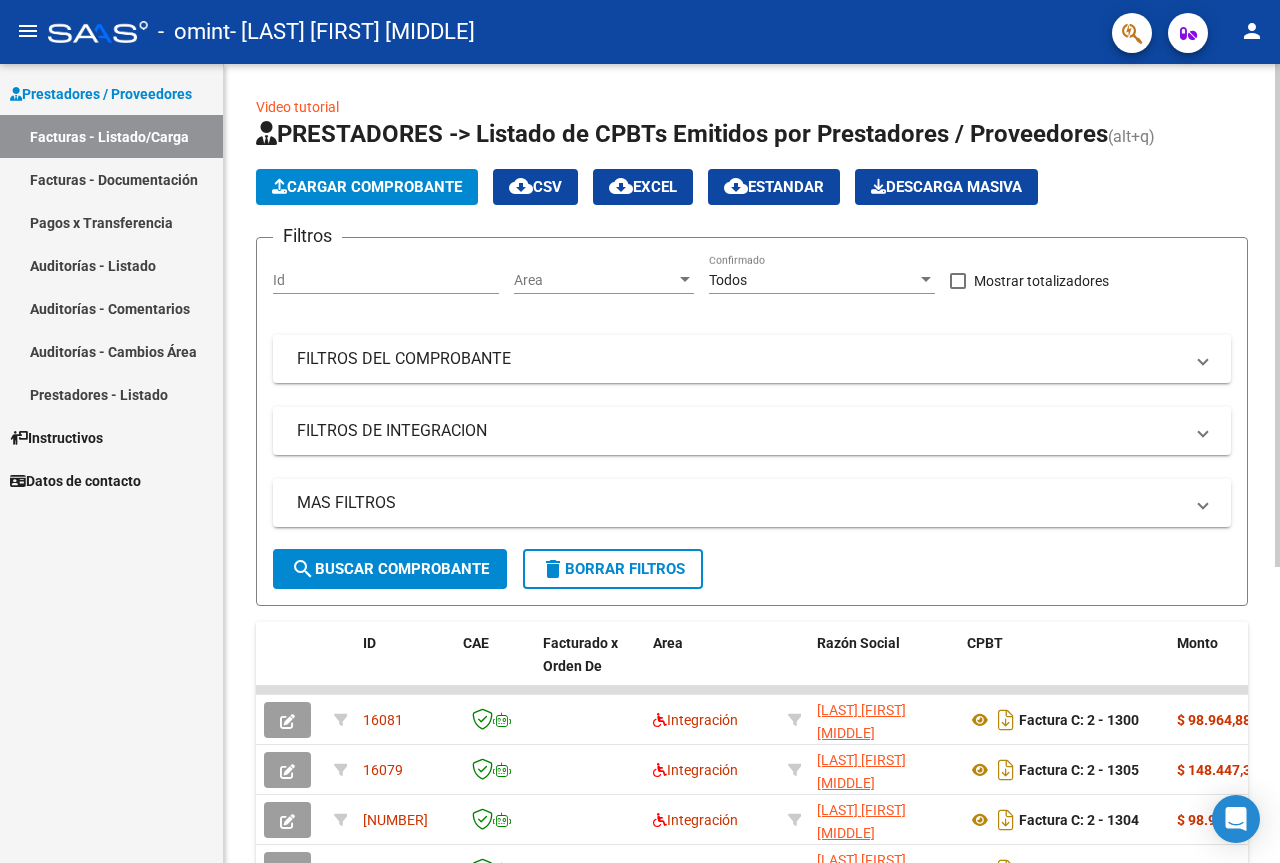 click on "PRESTADORES -> Listado de CPBTs Emitidos por Prestadores / Proveedores (alt+q)   Cargar Comprobante
cloud_download  CSV  cloud_download  EXCEL  cloud_download  Estandar   Descarga Masiva
Filtros Id Area Area Todos Confirmado   Mostrar totalizadores   FILTROS DEL COMPROBANTE  Comprobante Tipo Comprobante Tipo Start date – End date Fec. Comprobante Desde / Hasta Días Emisión Desde(cant. días) Días Emisión Hasta(cant. días) CUIT / Razón Social Pto. Venta Nro. Comprobante Código SSS CAE Válido CAE Válido Todos Cargado Módulo Hosp. Todos Tiene facturacion Apócrifa Hospital Refes  FILTROS DE INTEGRACION  Período De Prestación Campos del Archivo de Rendición Devuelto x SSS (dr_envio) Todos Rendido x SSS (dr_envio) Tipo de Registro Tipo de Registro Período Presentación Período Presentación Campos del Legajo Asociado (preaprobación) Afiliado Legajo (cuil/nombre) Todos Solo facturas preaprobadas  MAS FILTROS  Todos Con Doc. Respaldatoria Todos Con Trazabilidad Todos Asociado a Expediente Sur" 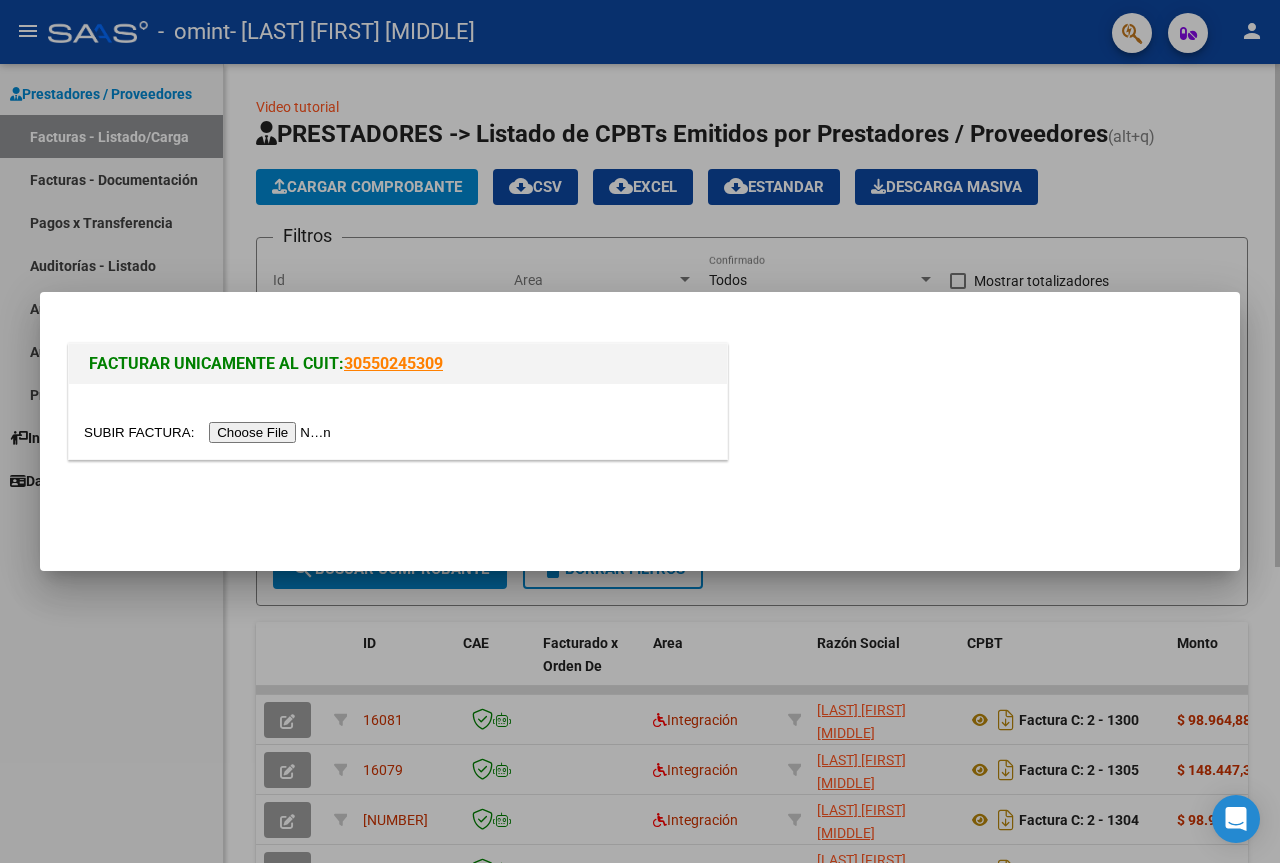 drag, startPoint x: 681, startPoint y: 131, endPoint x: 807, endPoint y: 89, distance: 132.81566 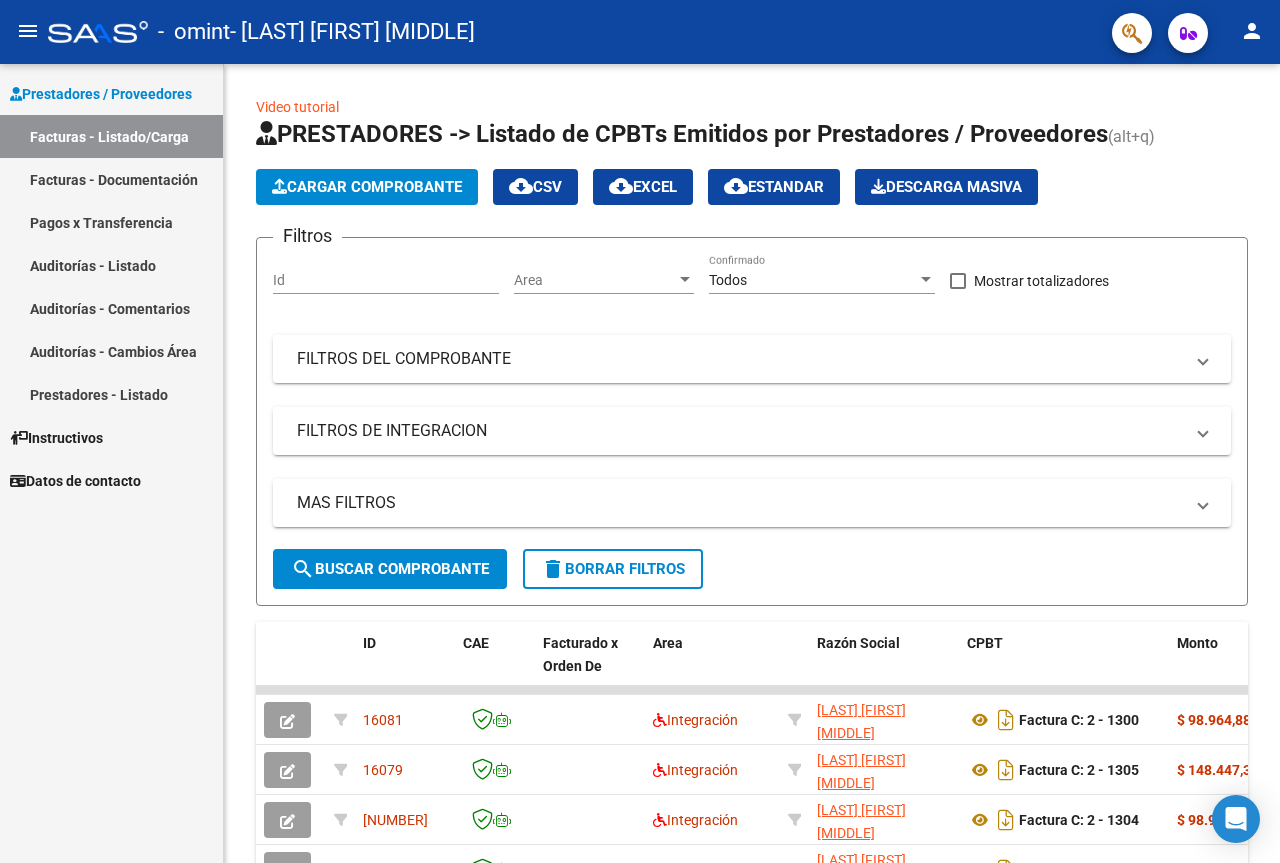 click on "person" 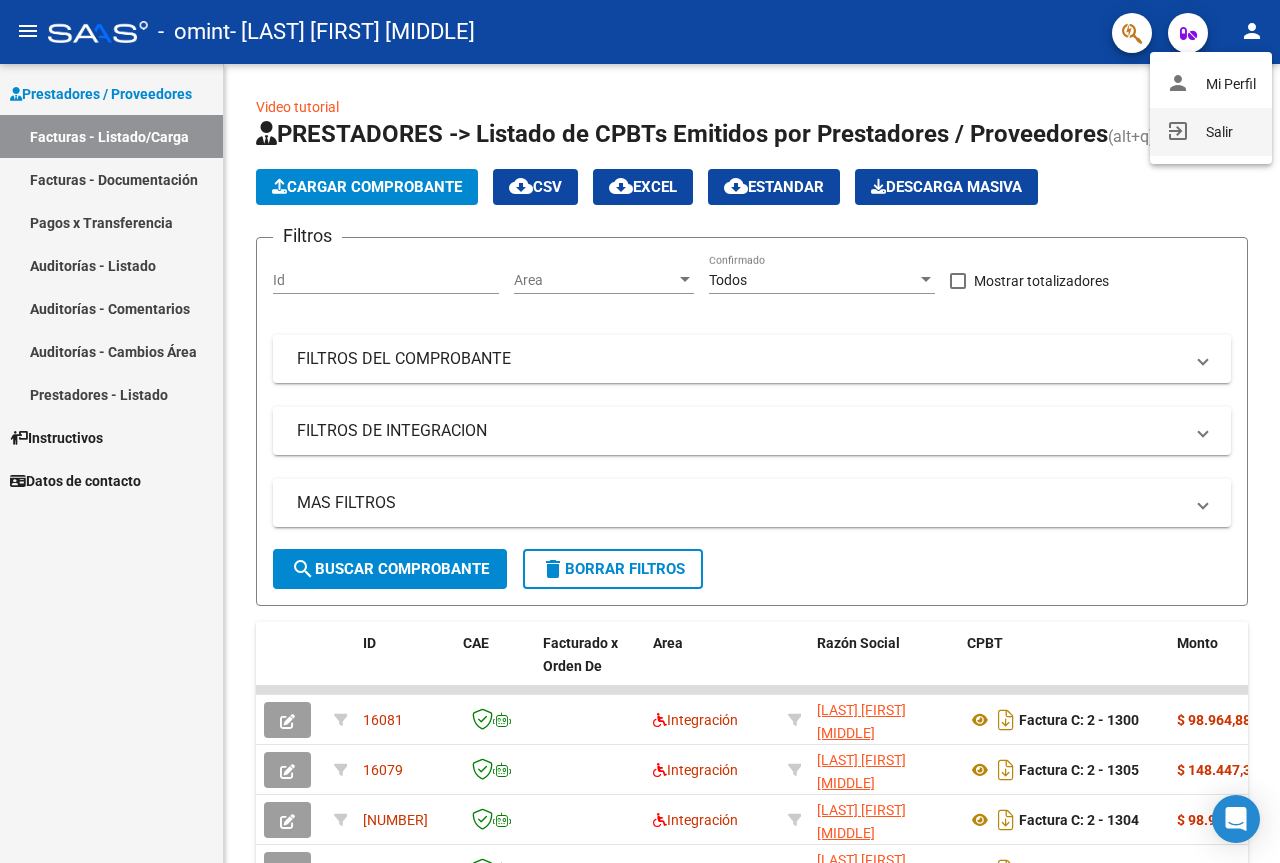click on "exit_to_app  Salir" at bounding box center [1211, 132] 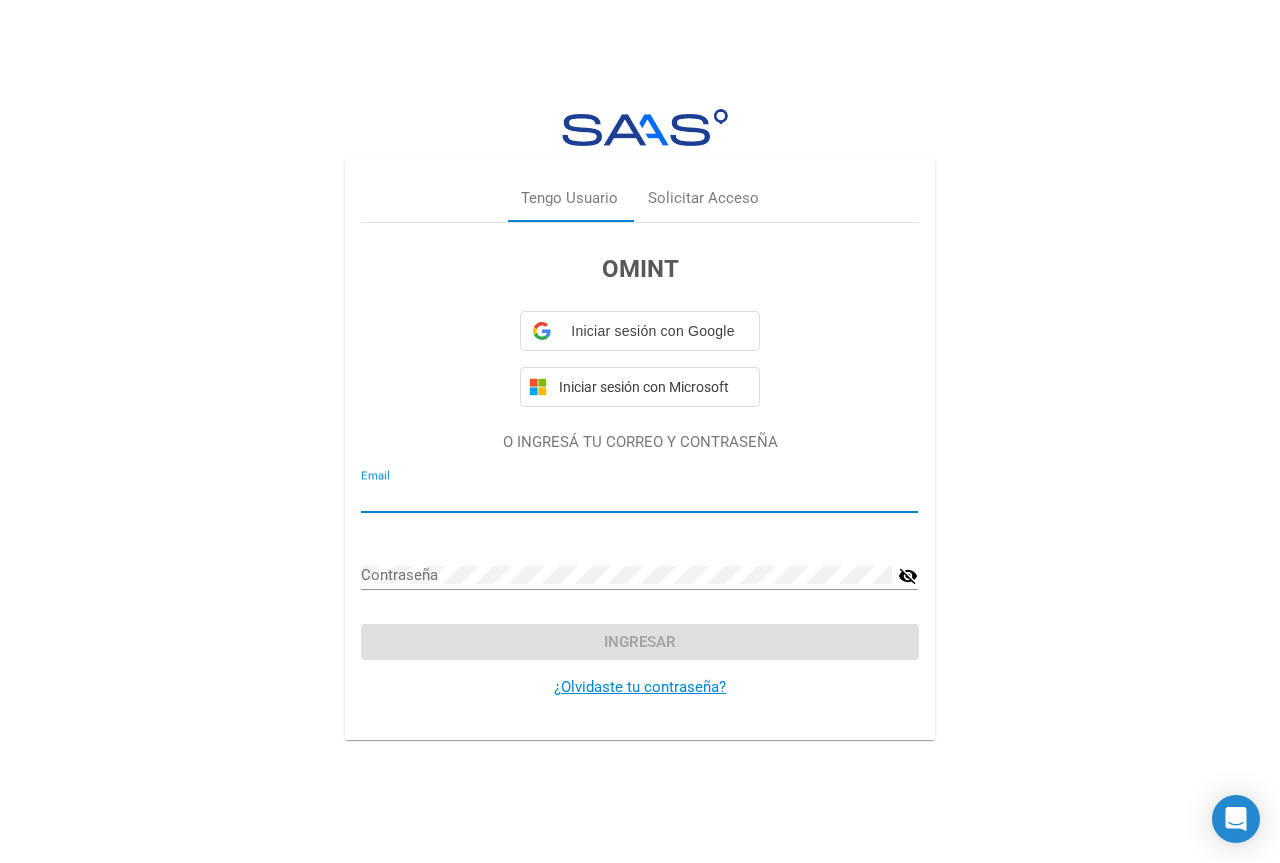 type on "mariaccontre@gmail.com" 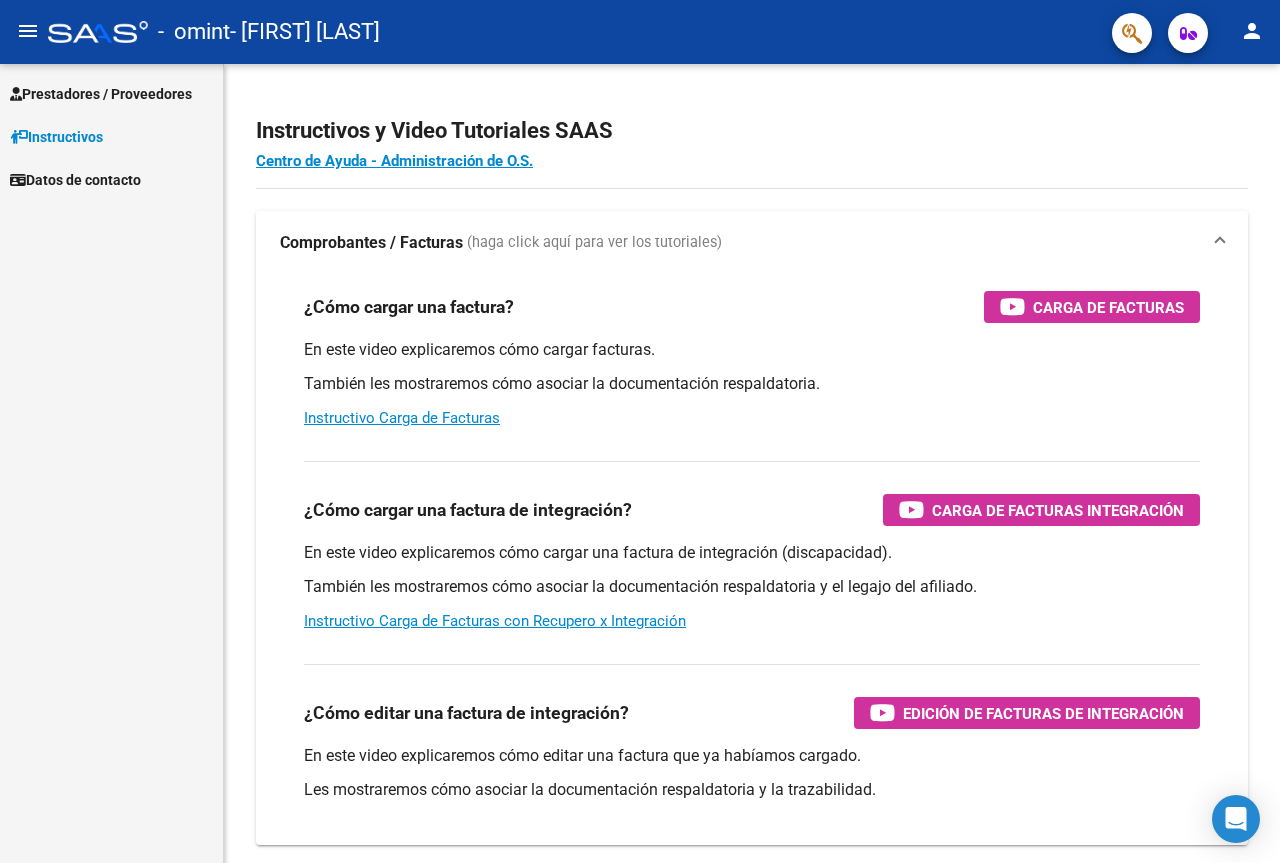 scroll, scrollTop: 0, scrollLeft: 0, axis: both 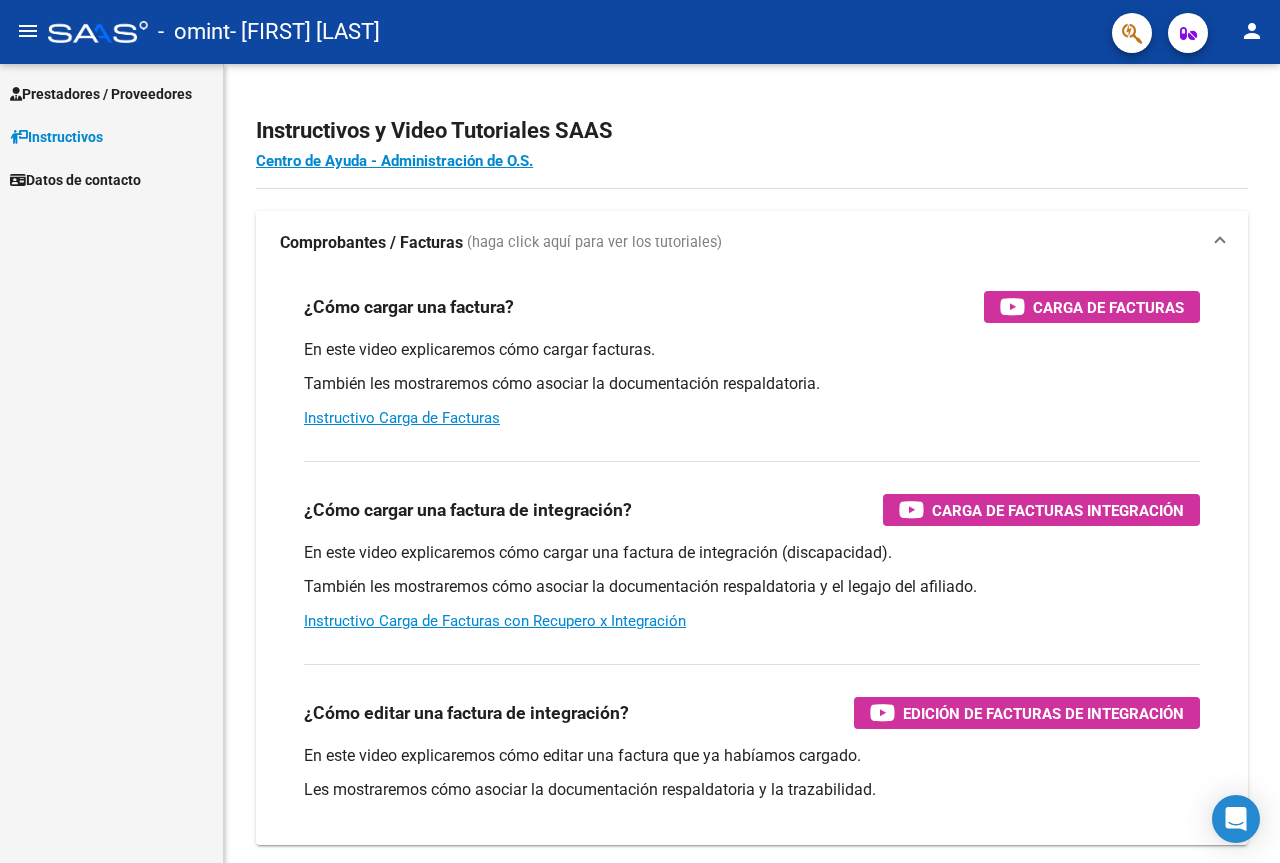 click on "Prestadores / Proveedores" at bounding box center [101, 94] 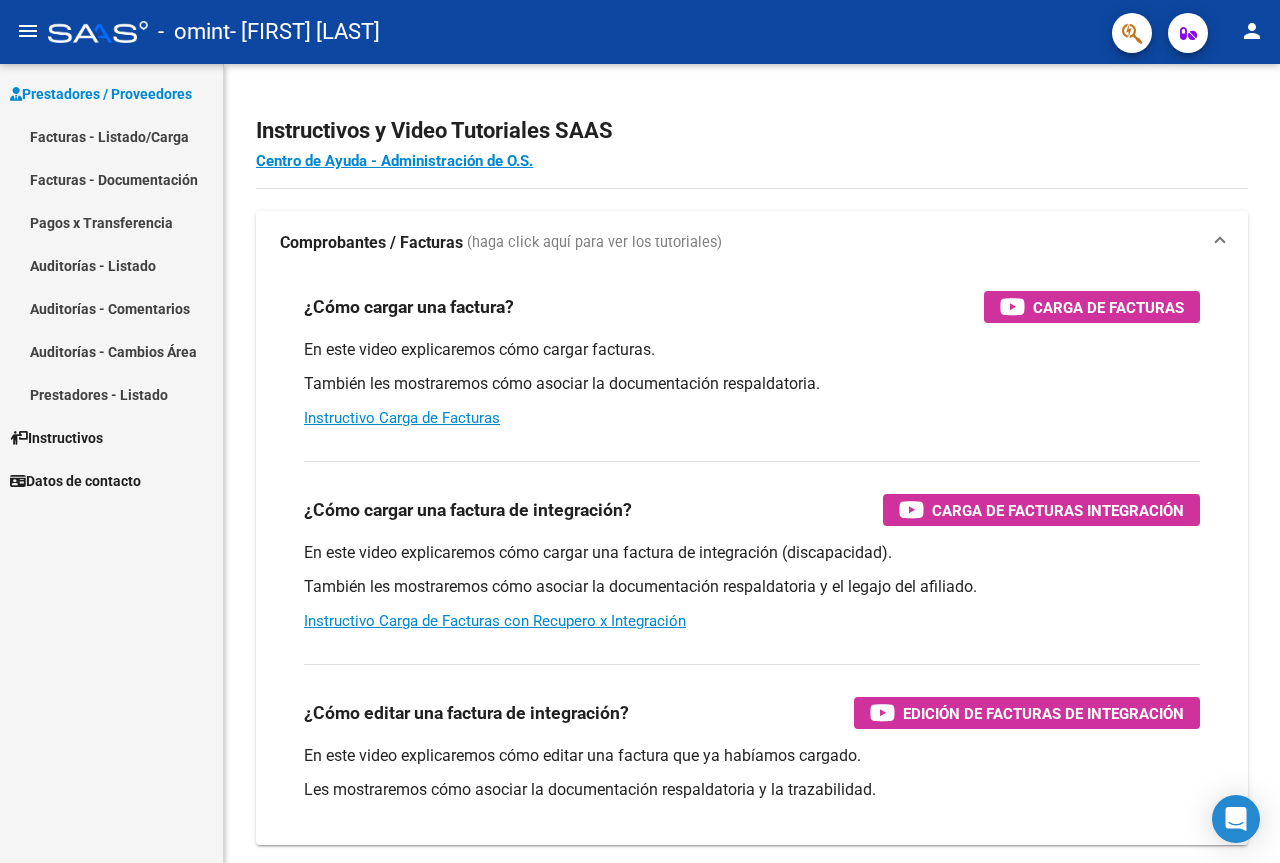 click on "Facturas - Listado/Carga" at bounding box center (111, 136) 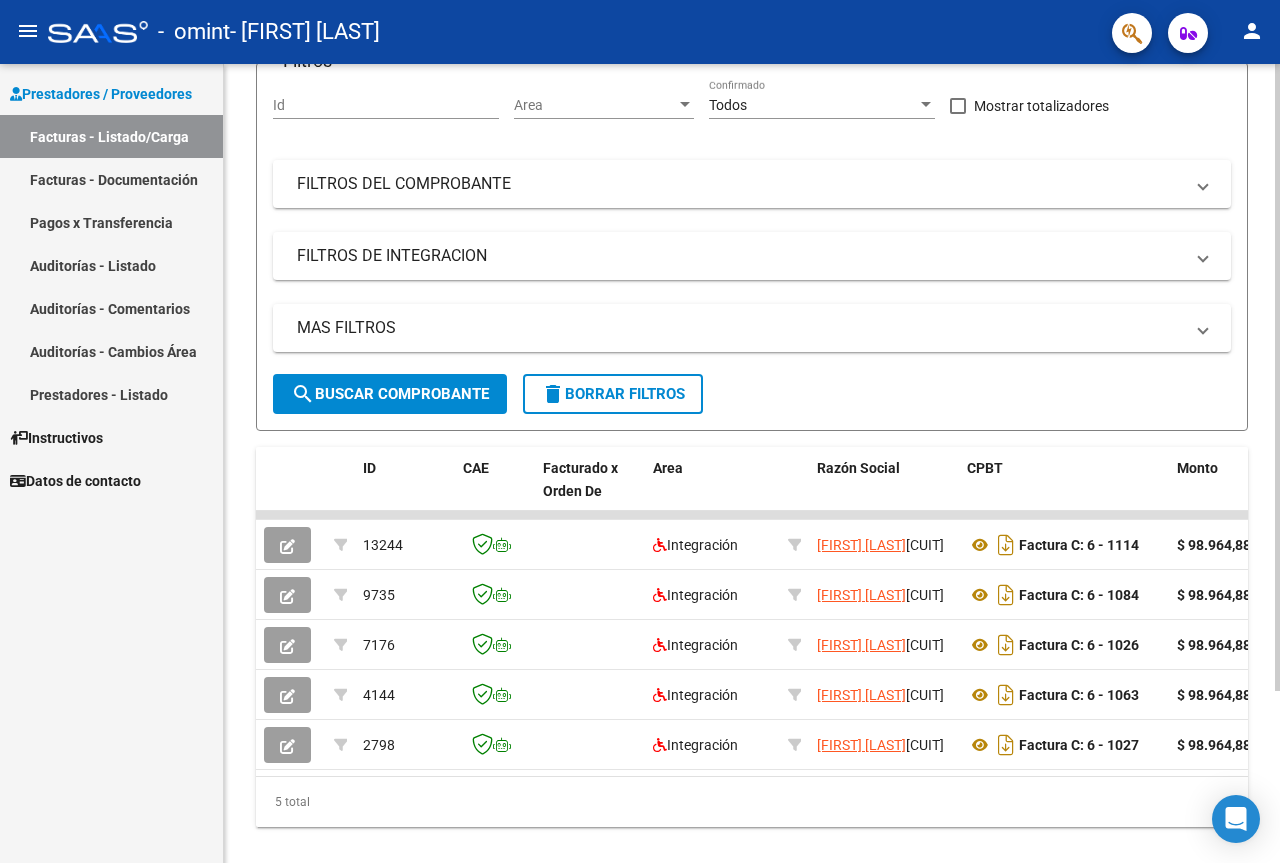 scroll, scrollTop: 200, scrollLeft: 0, axis: vertical 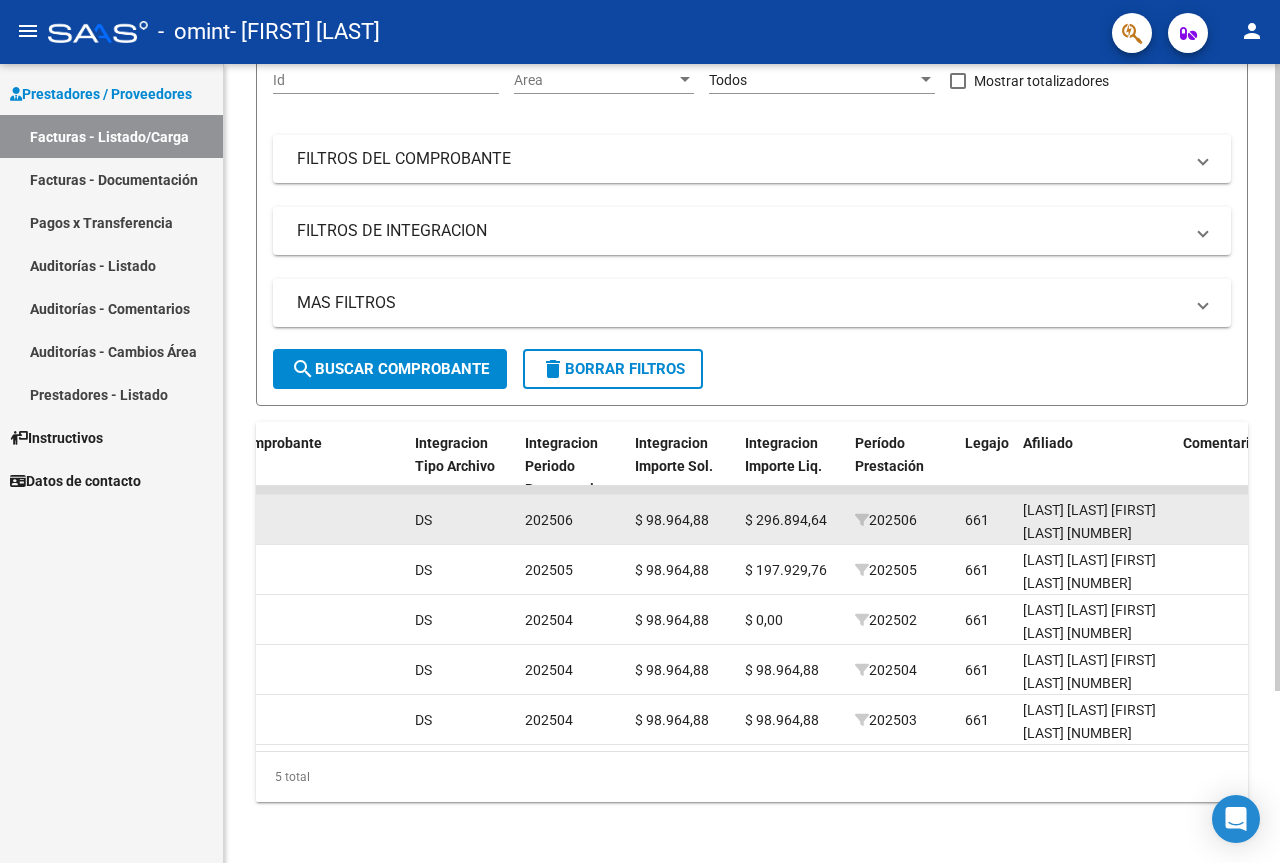 click on "$ 296.894,64" 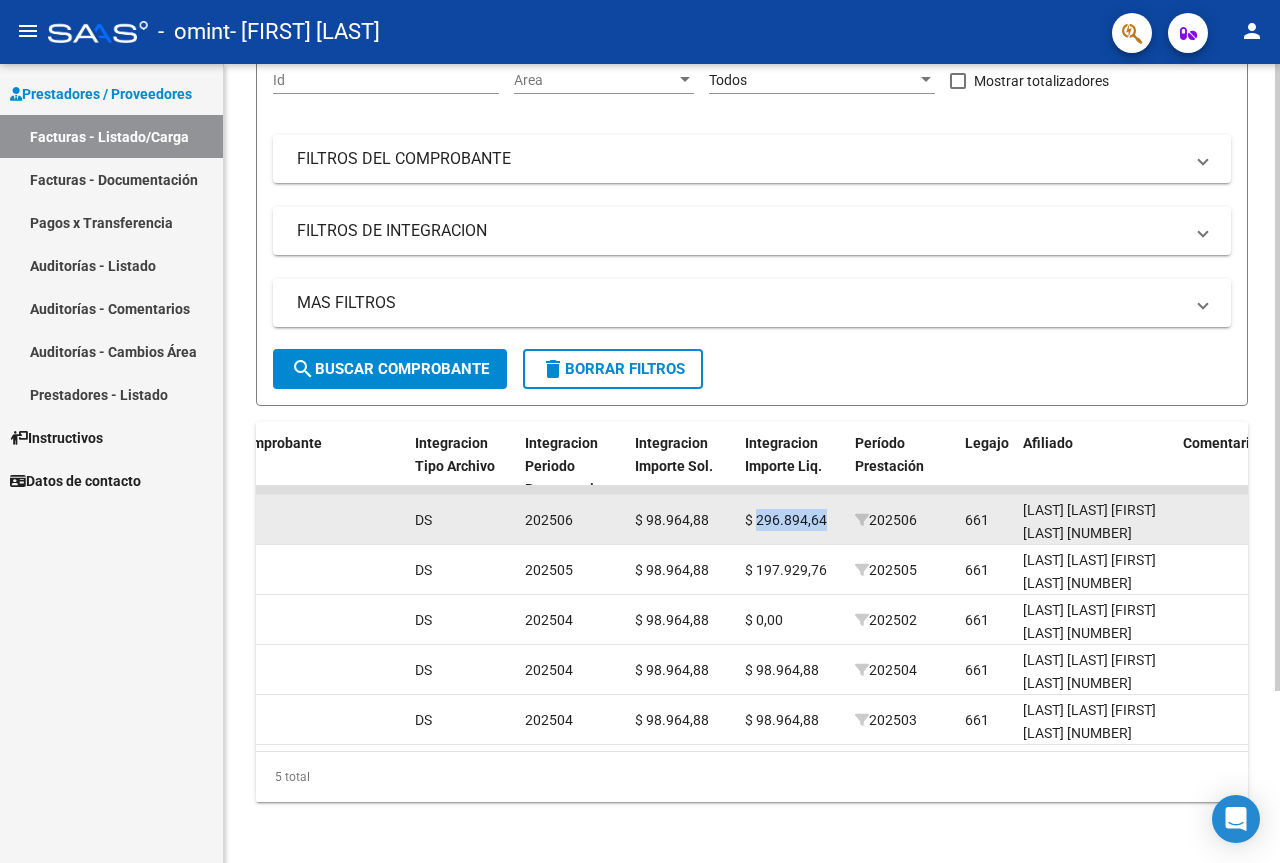 click on "$ 296.894,64" 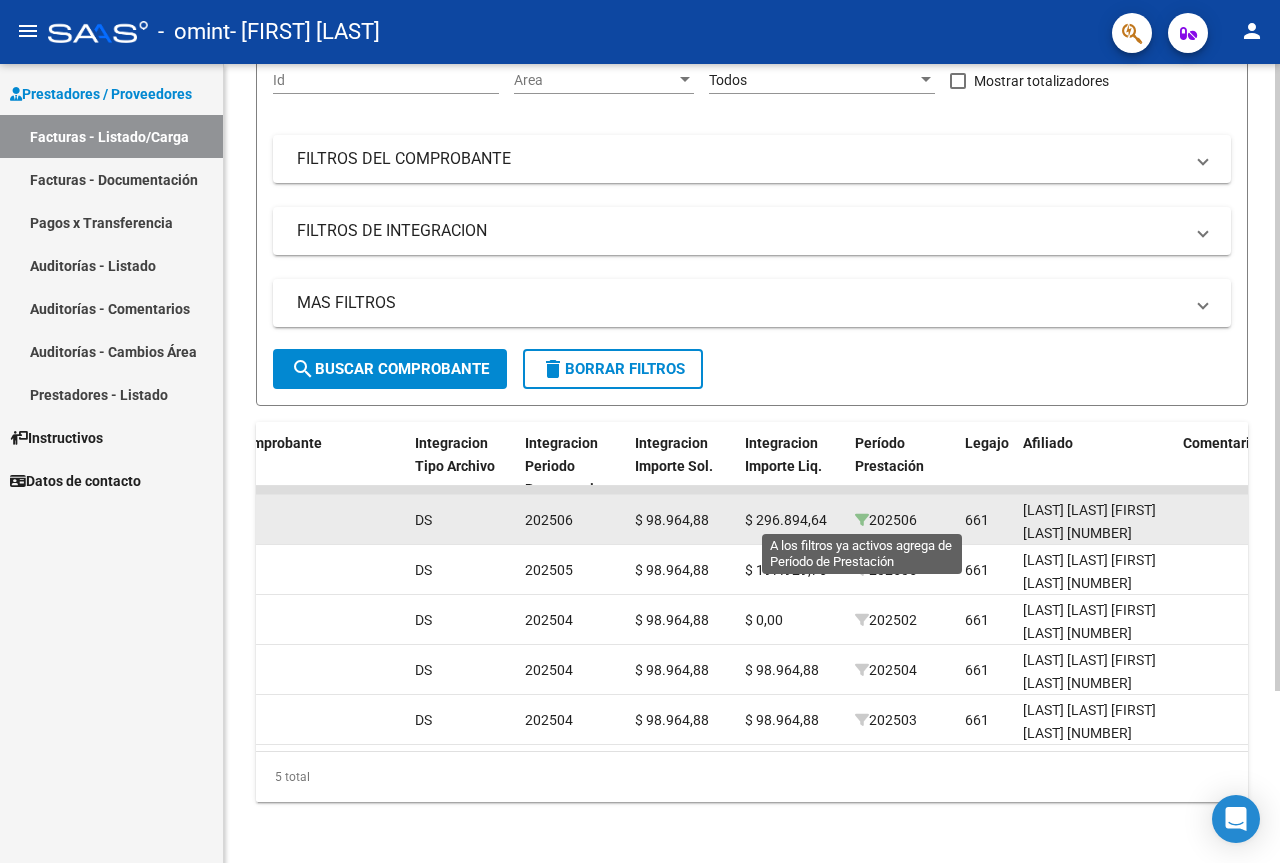 click 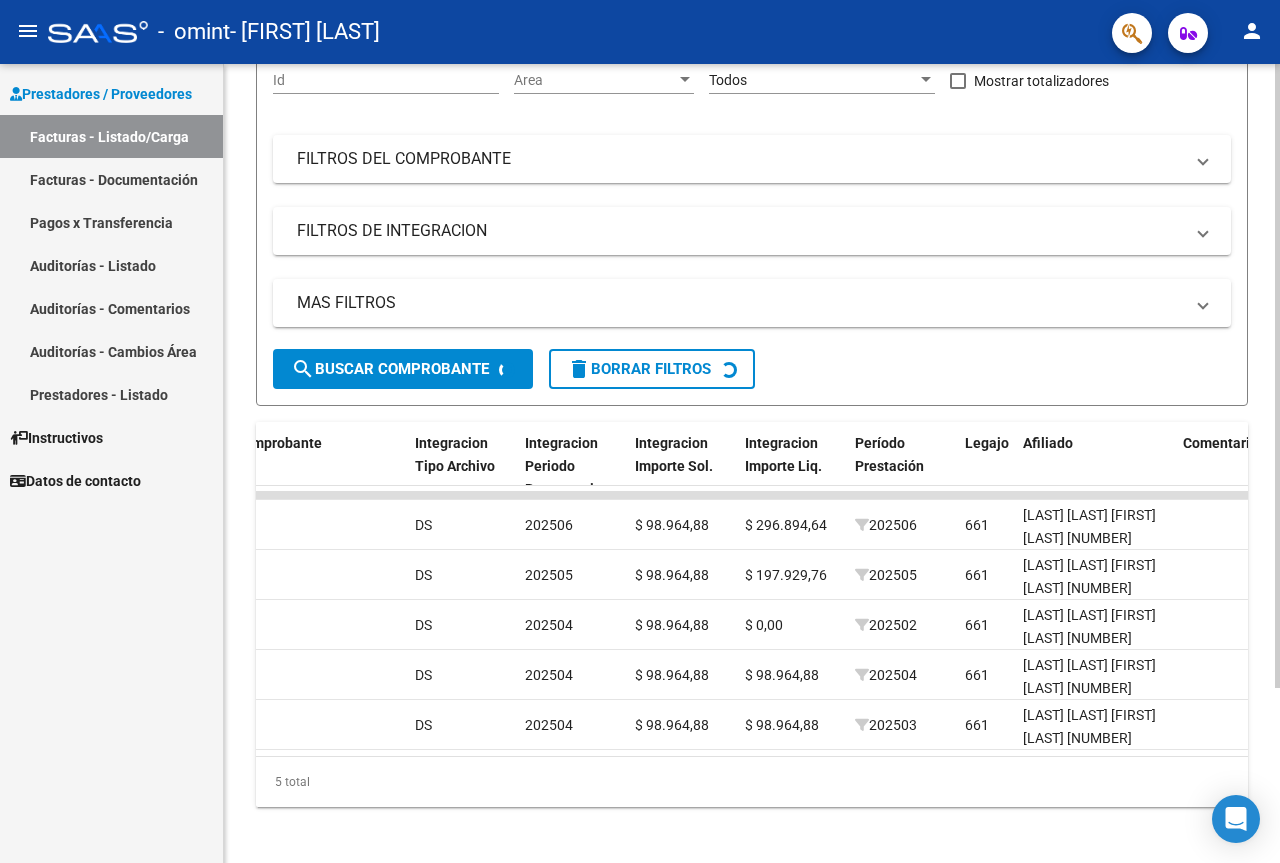 scroll, scrollTop: 19, scrollLeft: 0, axis: vertical 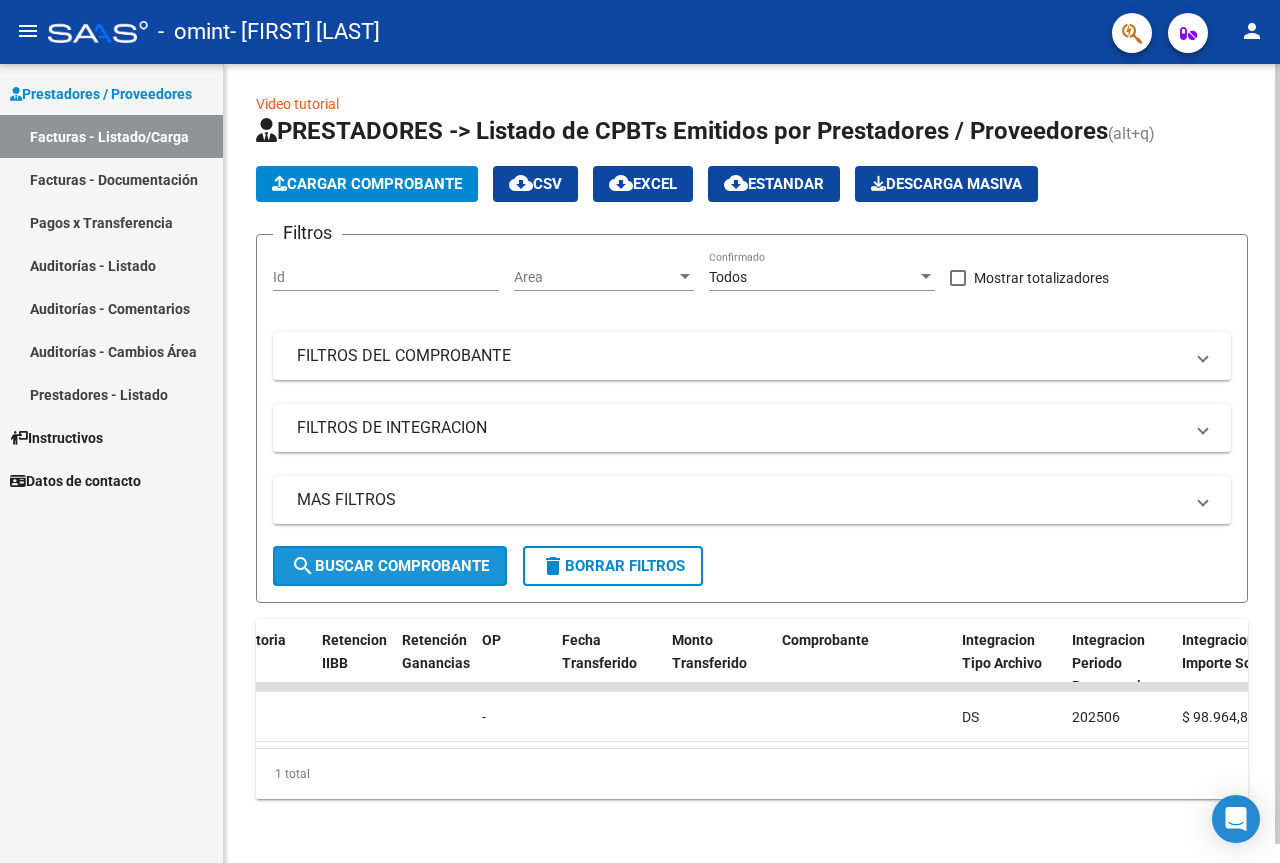 click on "search  Buscar Comprobante" 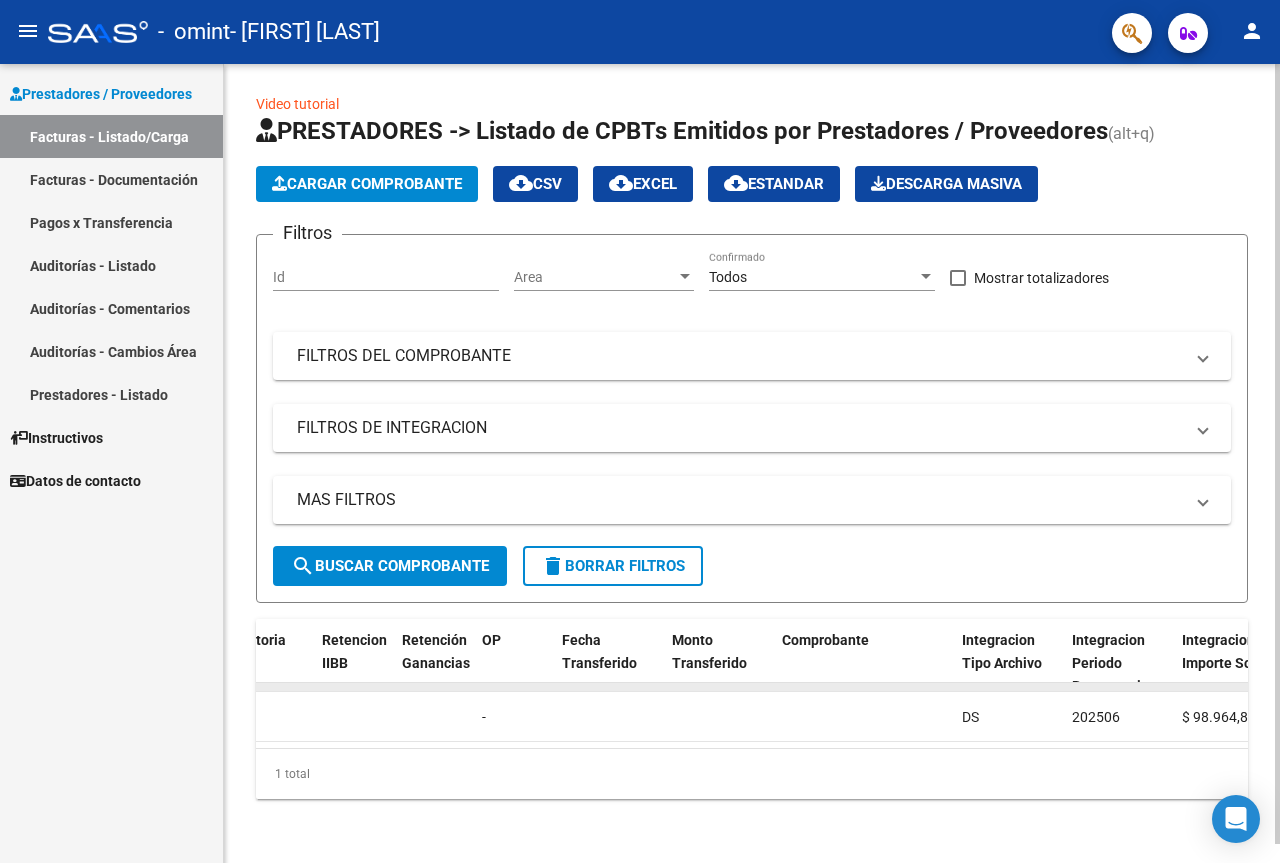 scroll, scrollTop: 0, scrollLeft: 0, axis: both 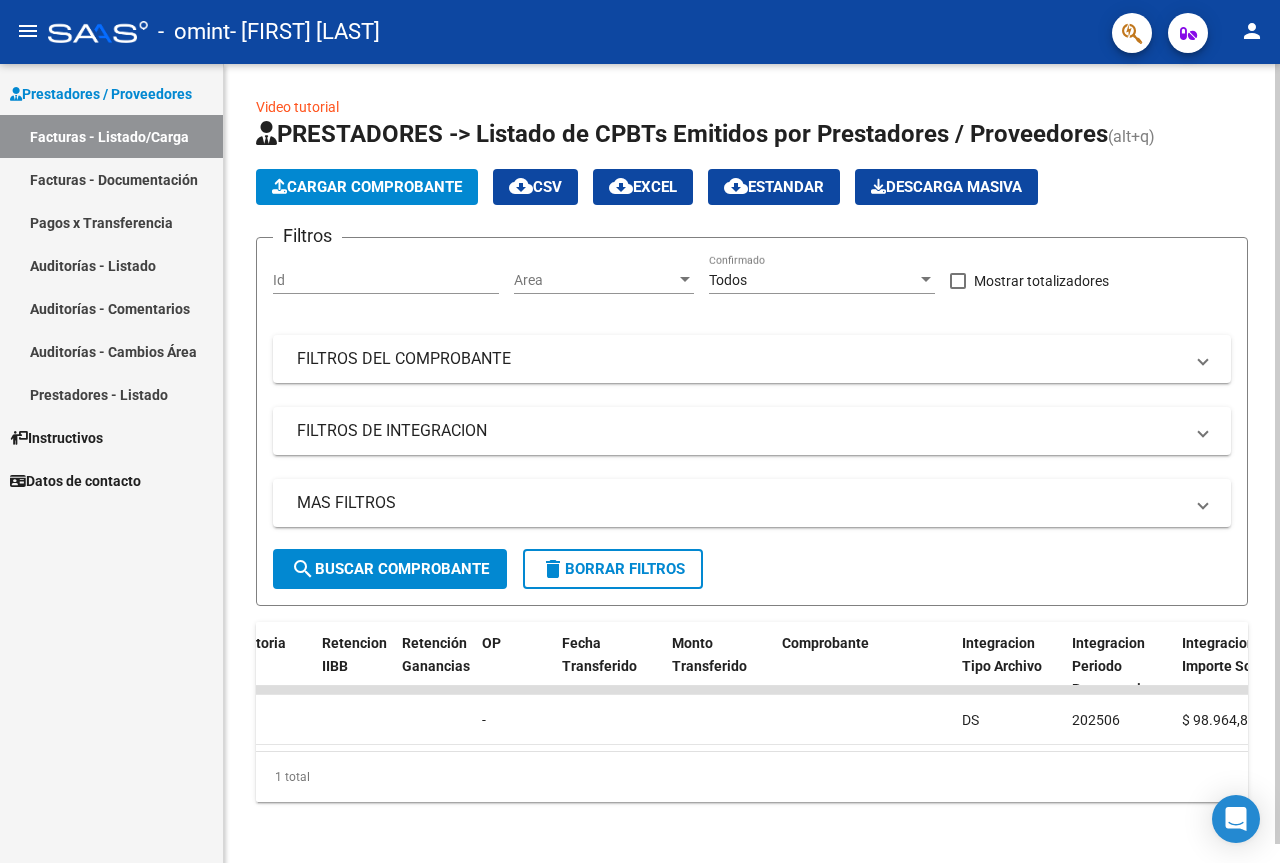 click on "Cargar Comprobante" 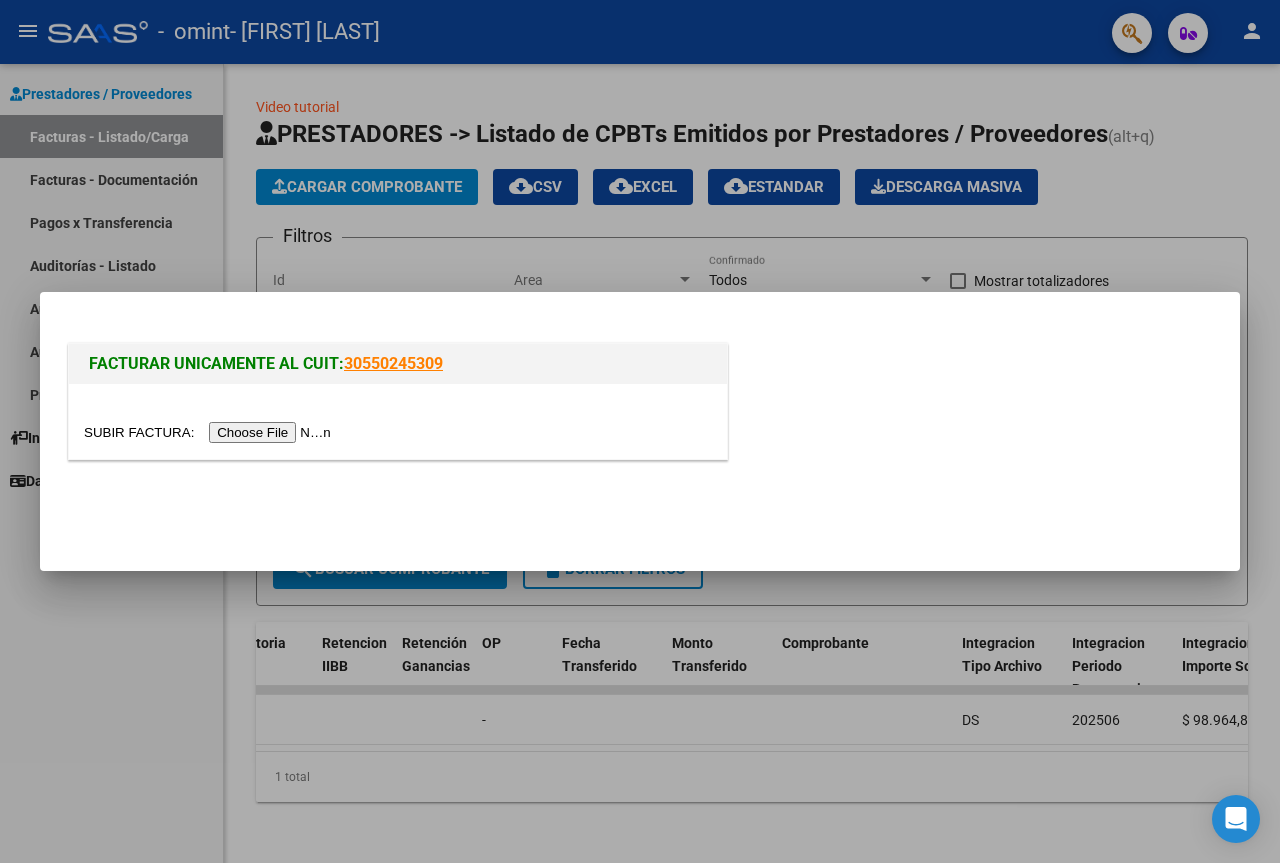 click at bounding box center [210, 432] 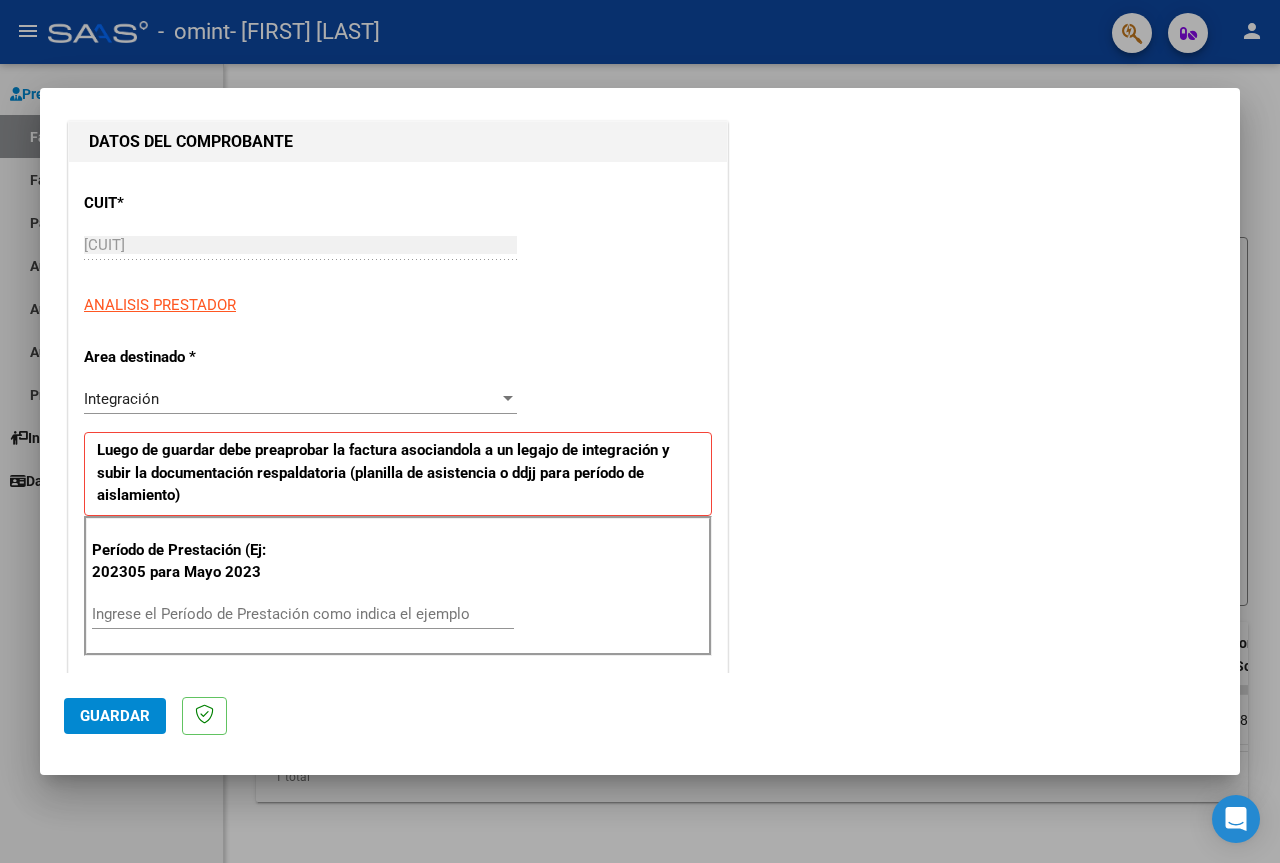 scroll, scrollTop: 300, scrollLeft: 0, axis: vertical 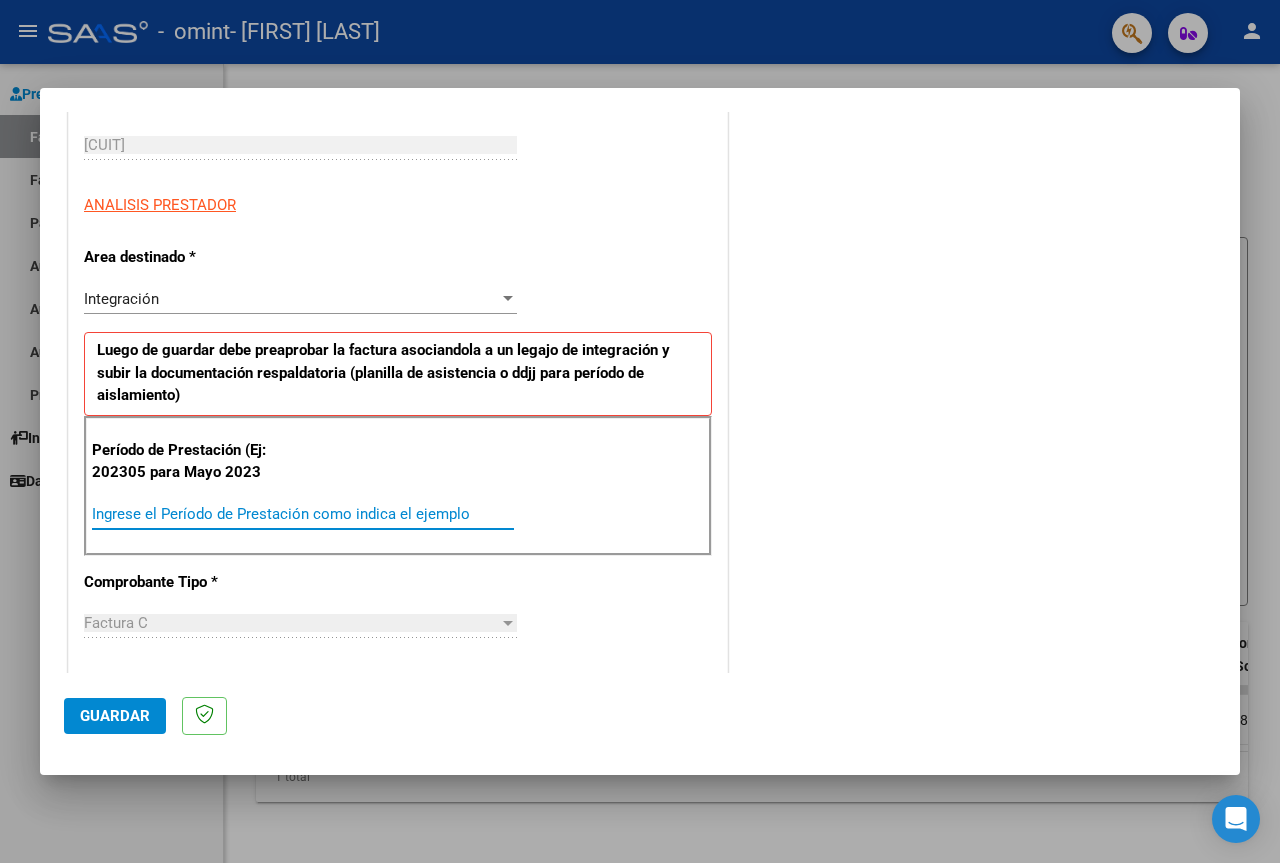 click on "Ingrese el Período de Prestación como indica el ejemplo" at bounding box center (303, 514) 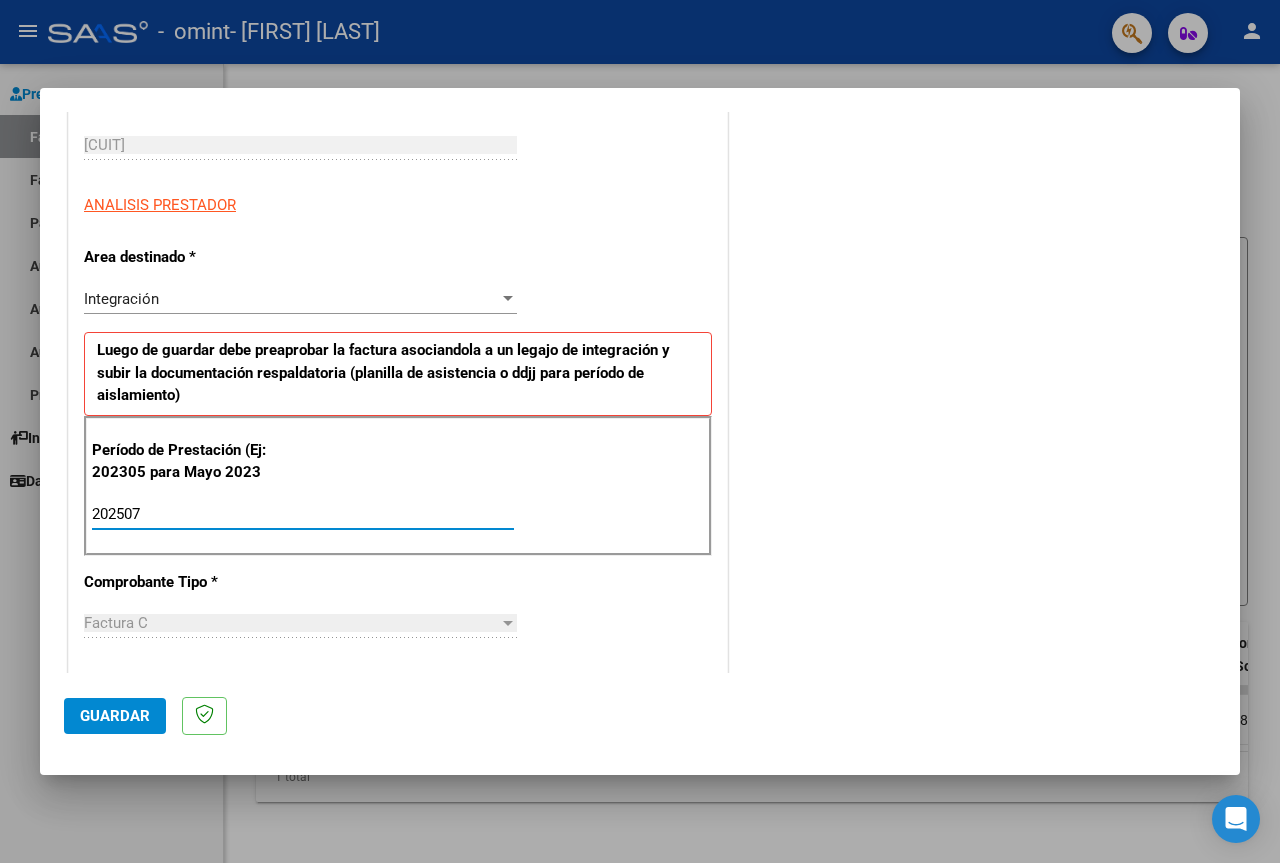 type on "202507" 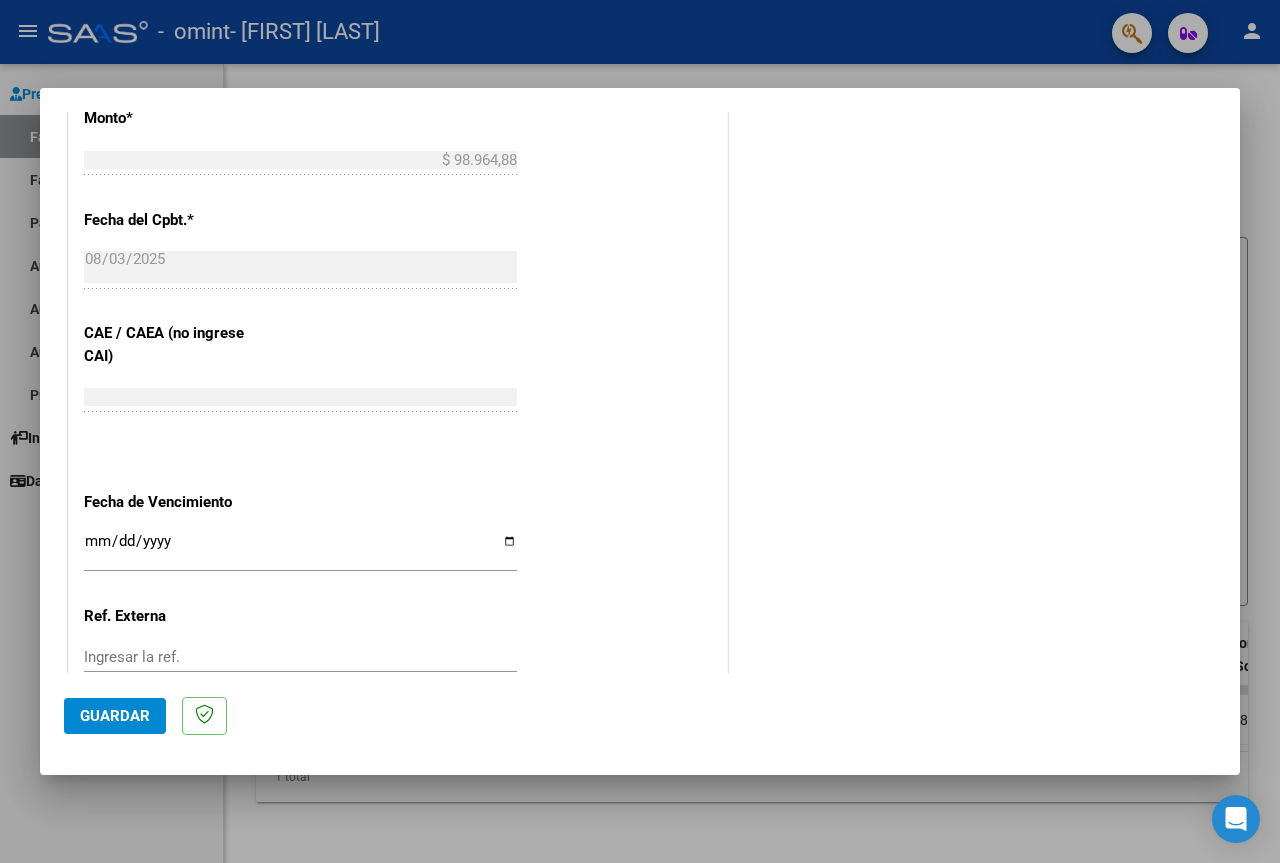 scroll, scrollTop: 1100, scrollLeft: 0, axis: vertical 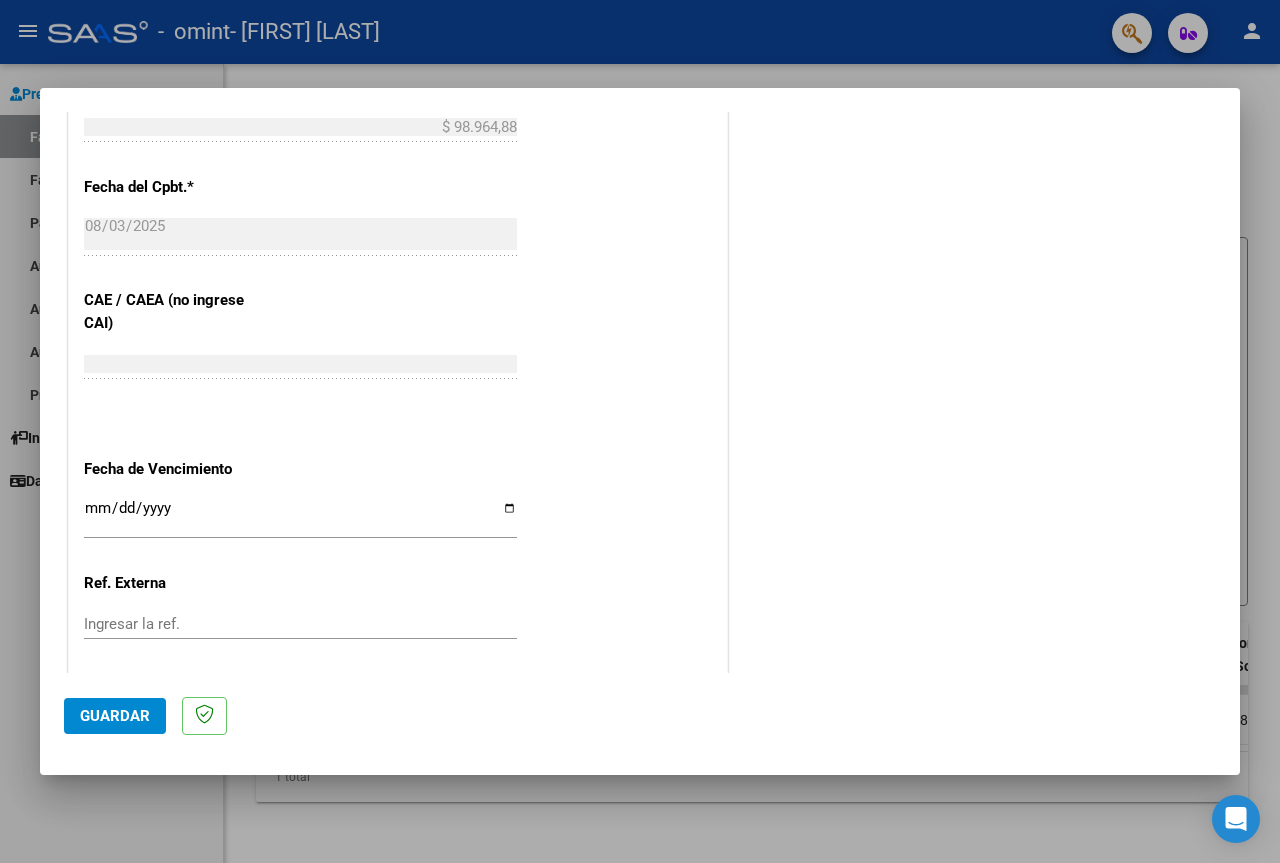 click on "CUIT  *   27-28741298-9 Ingresar CUIT  ANALISIS PRESTADOR  Area destinado * Integración Seleccionar Area Luego de guardar debe preaprobar la factura asociandola a un legajo de integración y subir la documentación respaldatoria (planilla de asistencia o ddjj para período de aislamiento)  Período de Prestación (Ej: 202305 para Mayo 2023    202507 Ingrese el Período de Prestación como indica el ejemplo   Comprobante Tipo * Factura C Seleccionar Tipo Punto de Venta  *   6 Ingresar el Nro.  Número  *   1136 Ingresar el Nro.  Monto  *   $ 98.964,88 Ingresar el monto  Fecha del Cpbt.  *   2025-08-03 Ingresar la fecha  CAE / CAEA (no ingrese CAI)    75319158261072 Ingresar el CAE o CAEA (no ingrese CAI)  Fecha de Vencimiento    Ingresar la fecha  Ref. Externa    Ingresar la ref.  N° Liquidación    Ingresar el N° Liquidación" at bounding box center [398, 18] 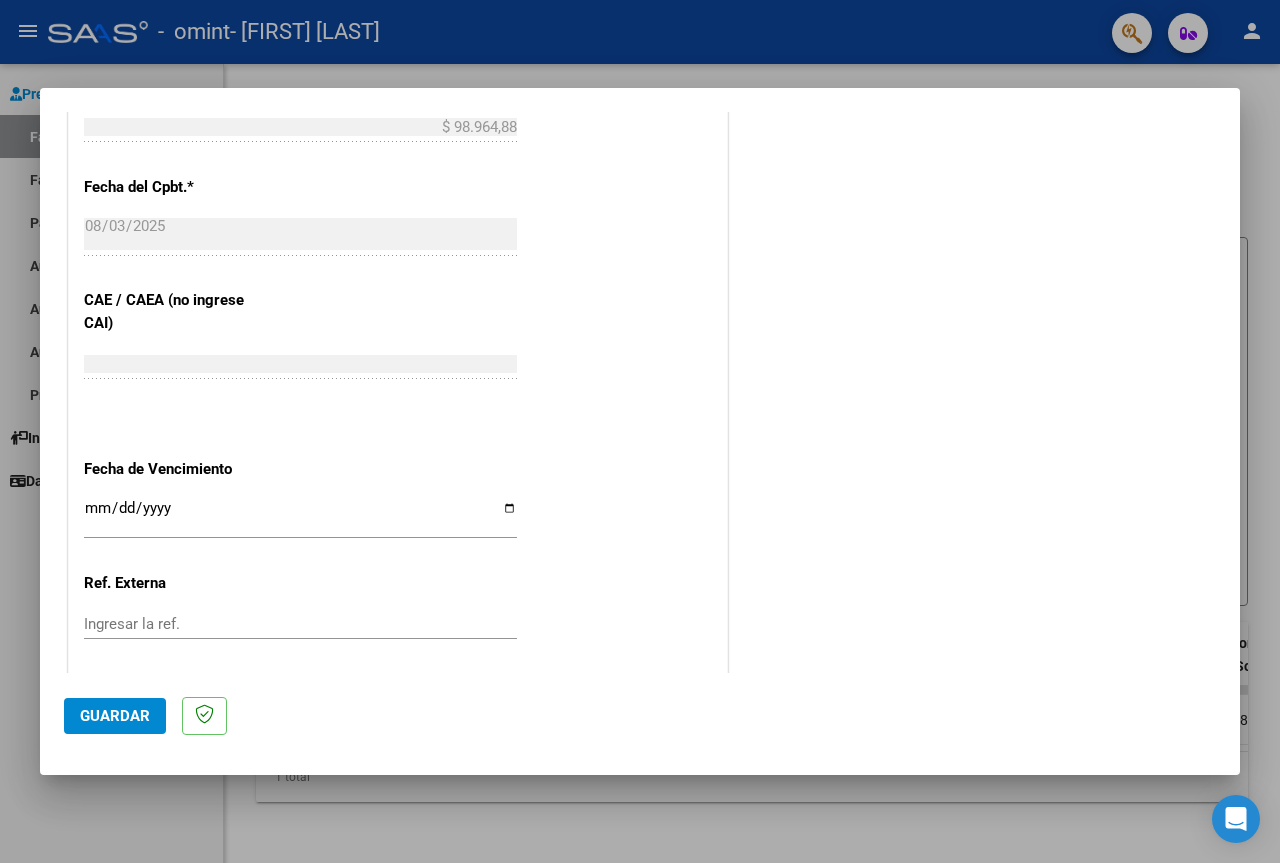 click on "Ingresar la fecha" at bounding box center (300, 516) 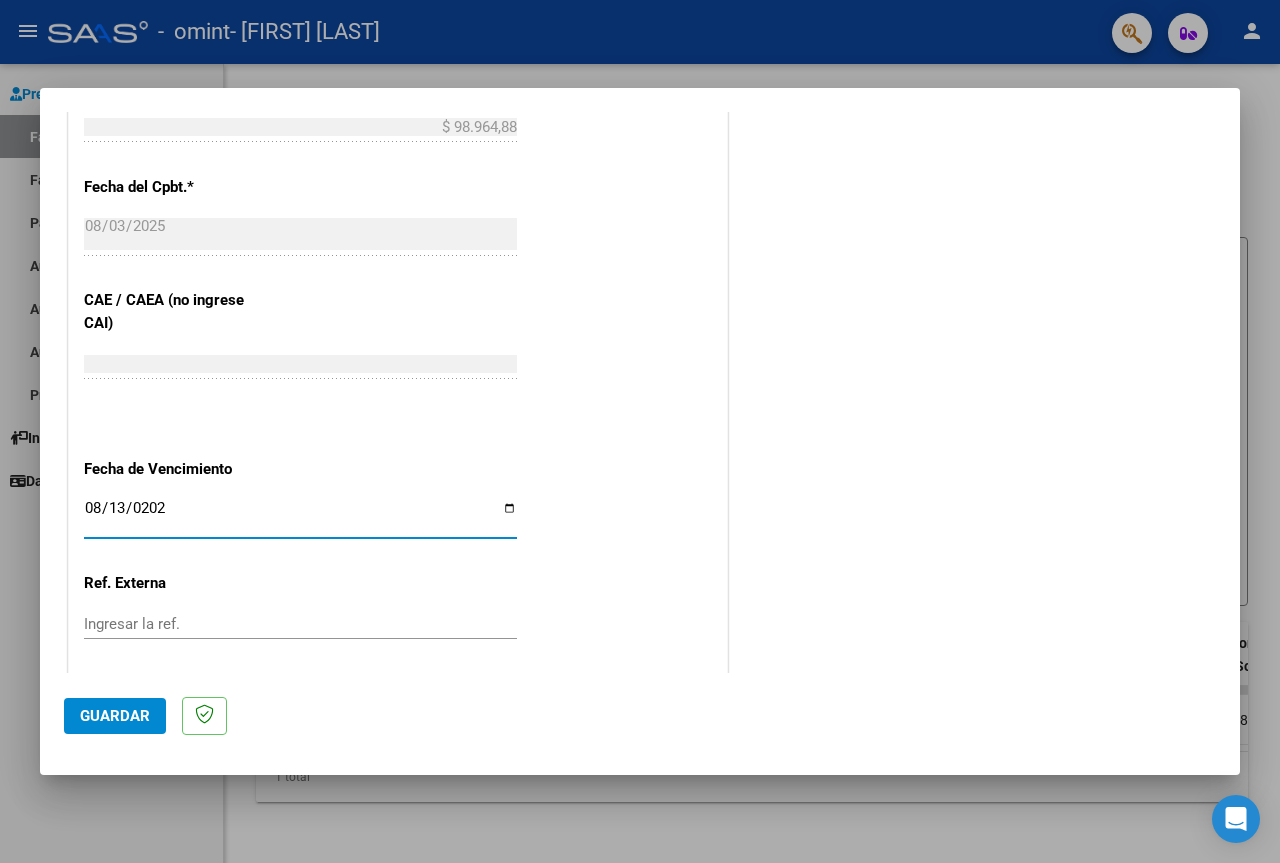 type on "2025-08-13" 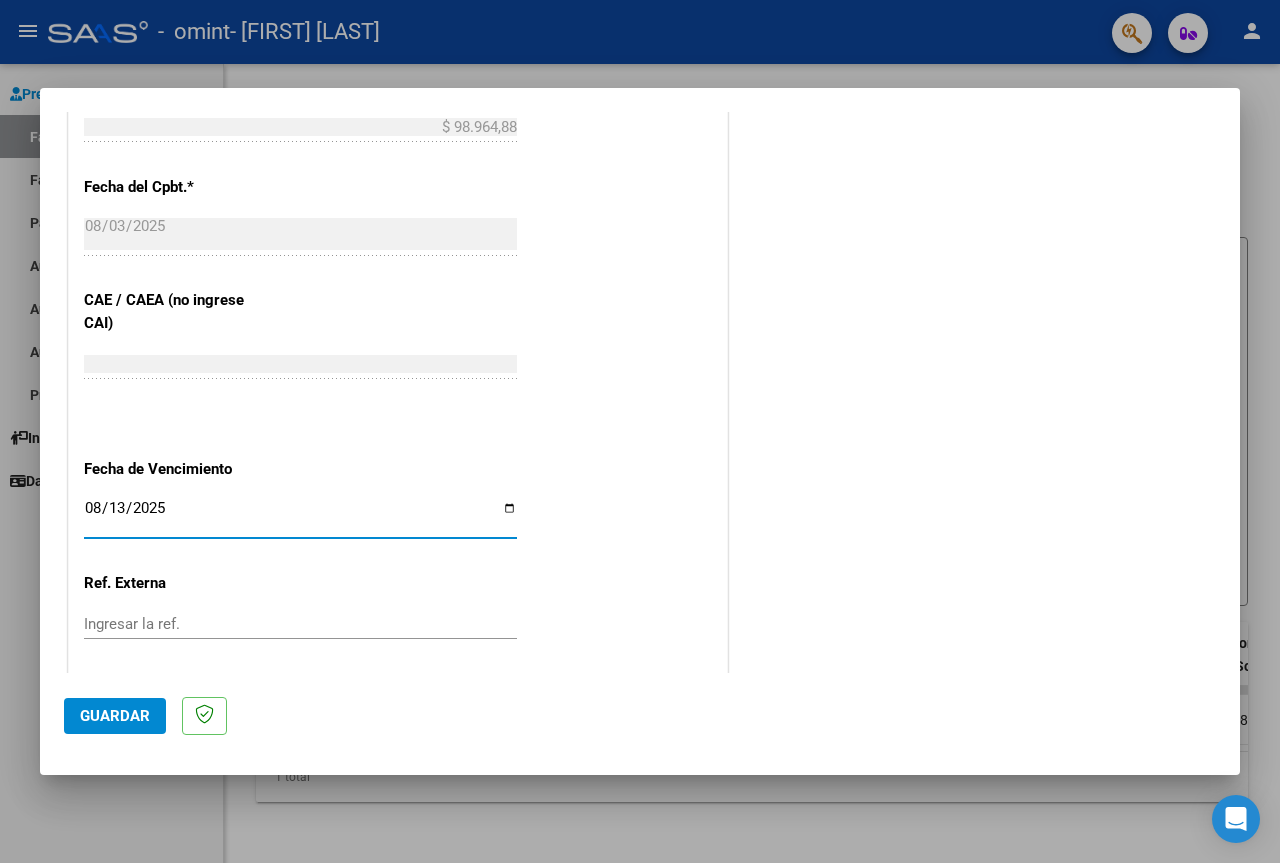 click on "Guardar" 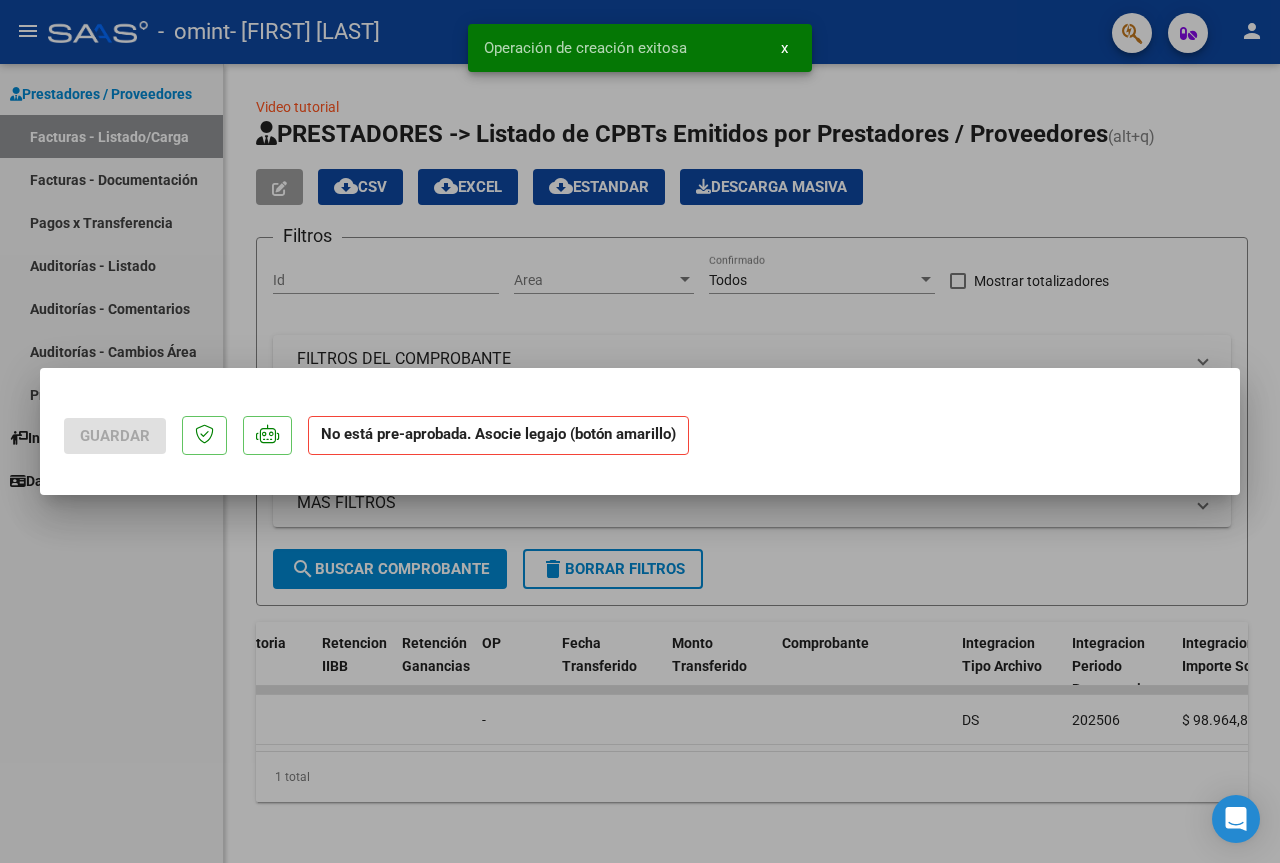 scroll, scrollTop: 0, scrollLeft: 0, axis: both 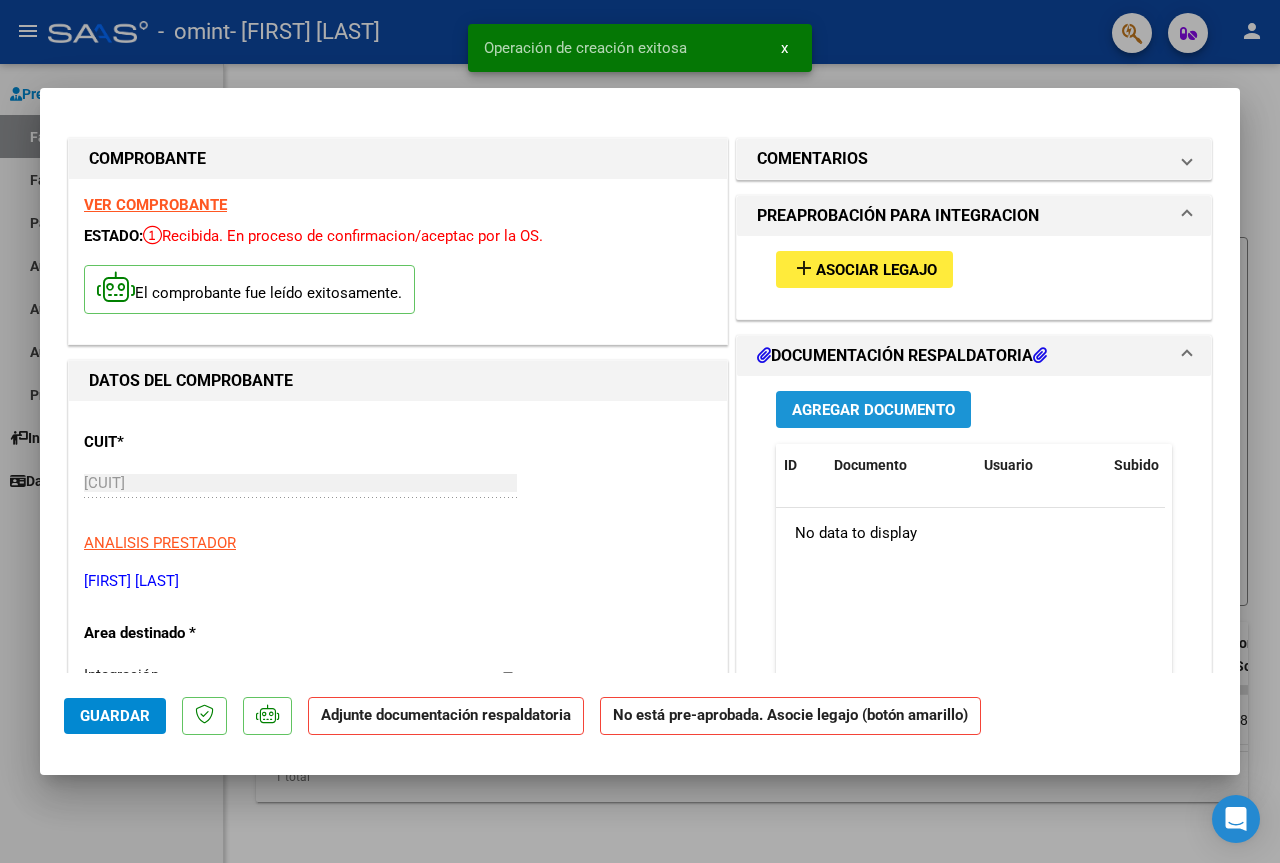 click on "Agregar Documento" at bounding box center (873, 409) 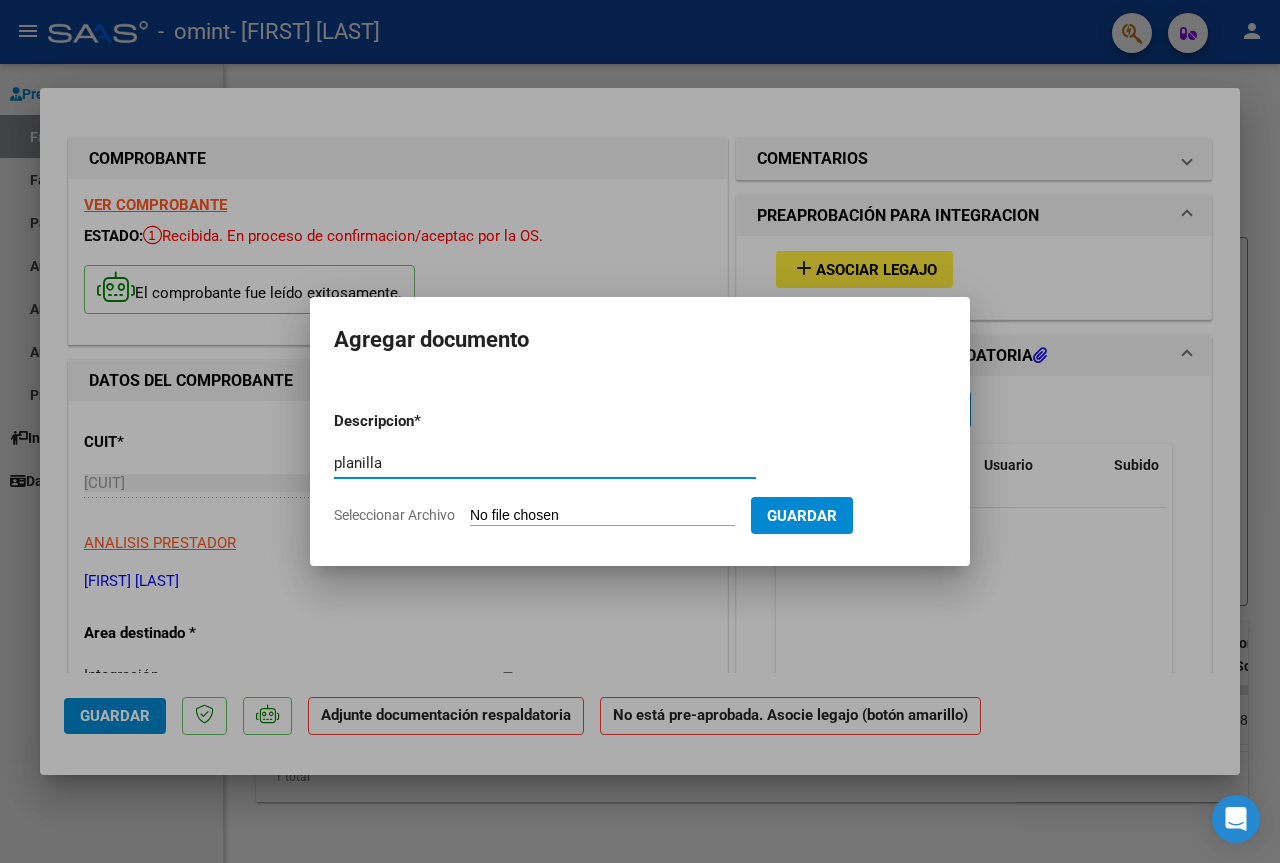 type on "planilla" 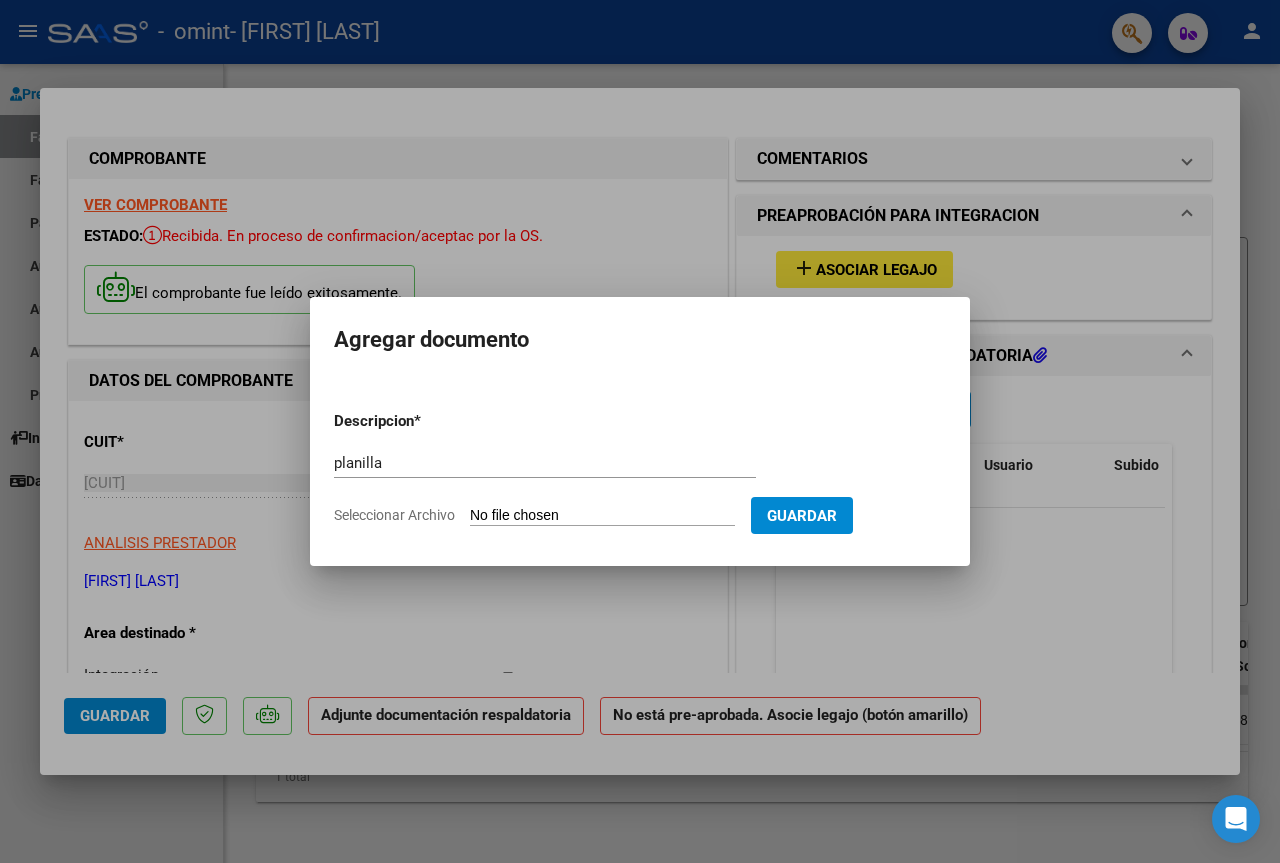 click on "Seleccionar Archivo" at bounding box center [602, 516] 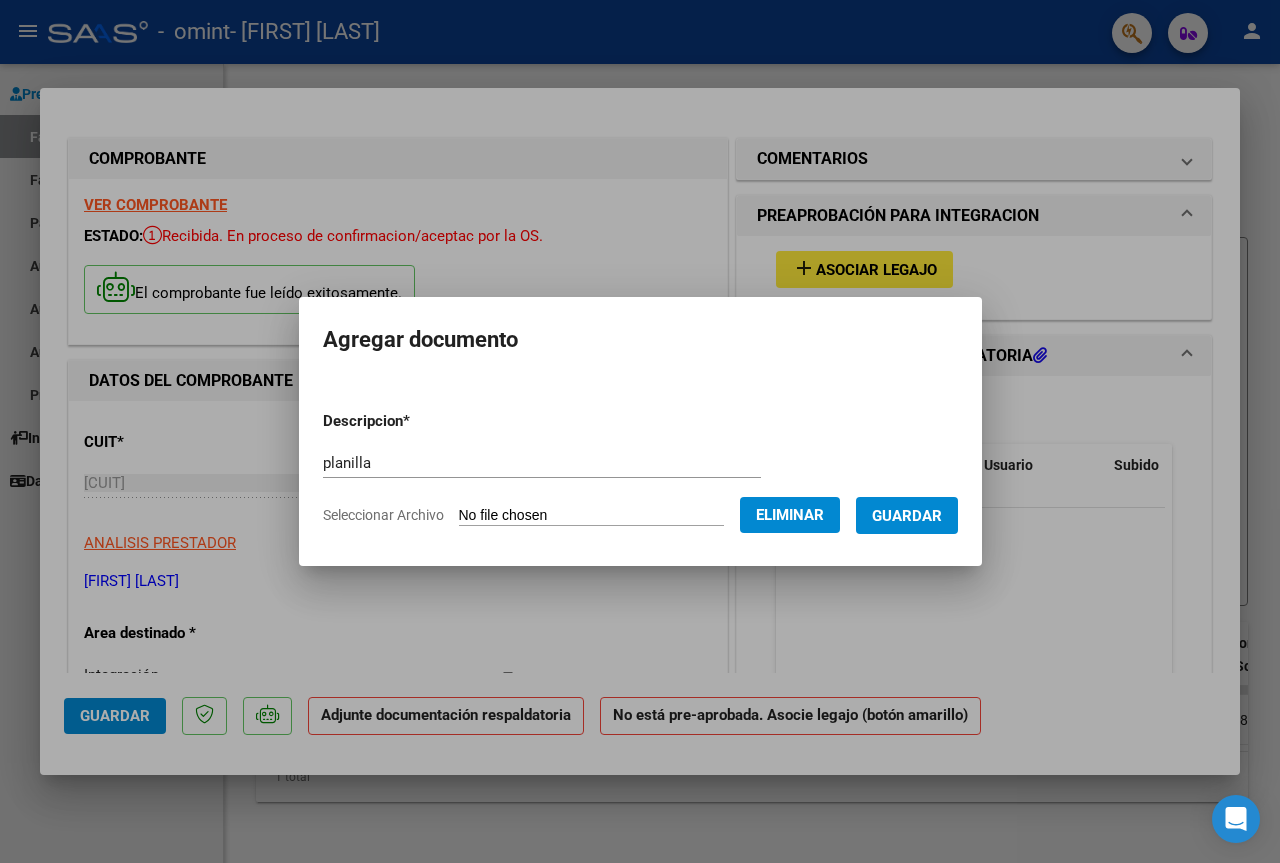 click on "Guardar" at bounding box center (907, 516) 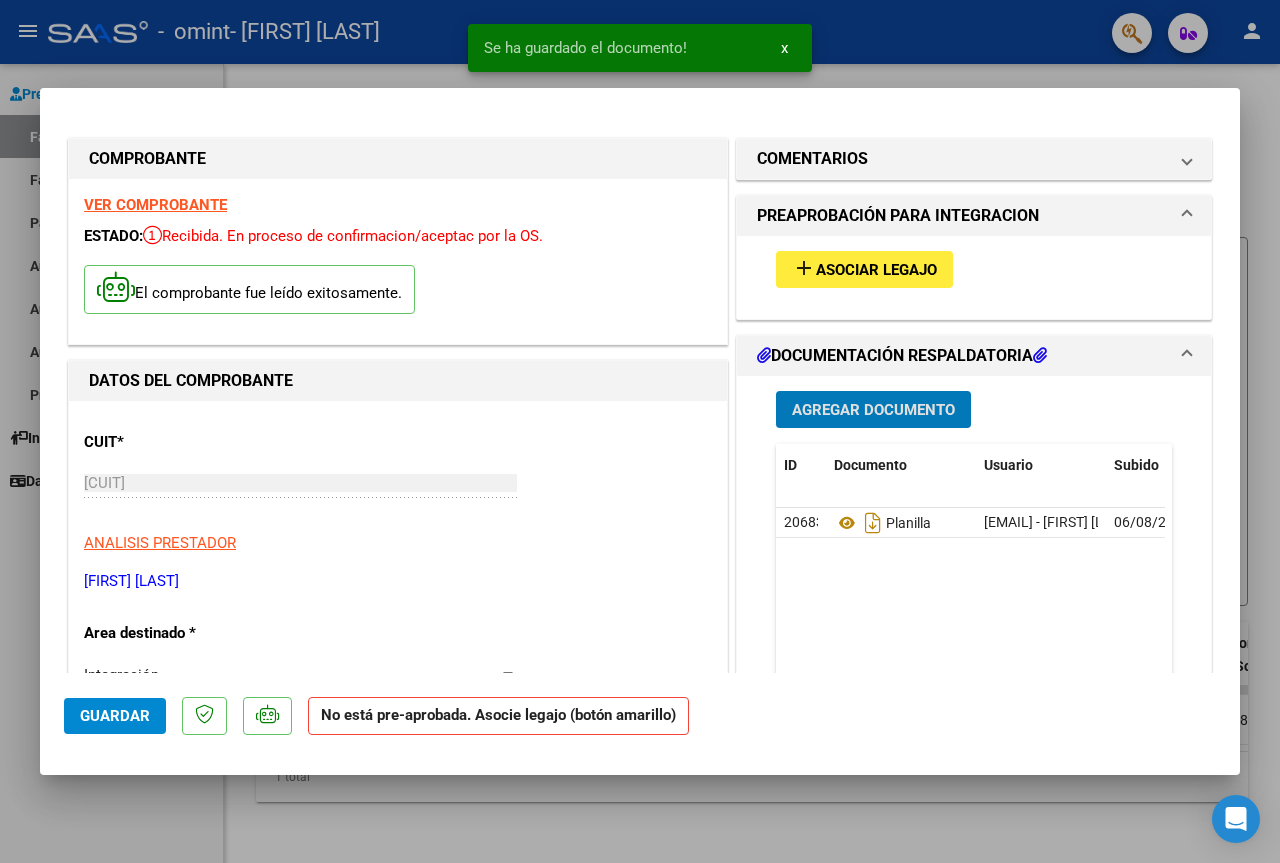 click on "Asociar Legajo" at bounding box center [876, 270] 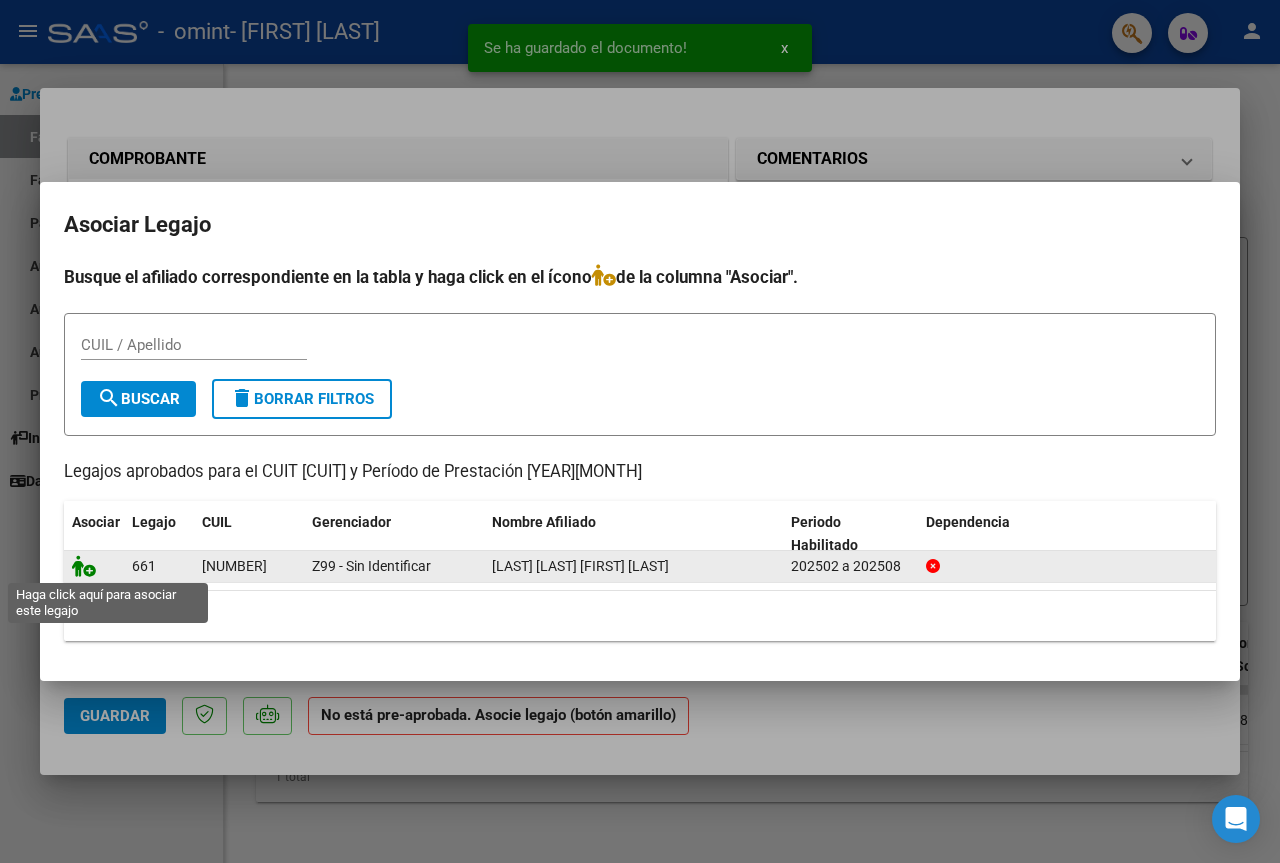 click 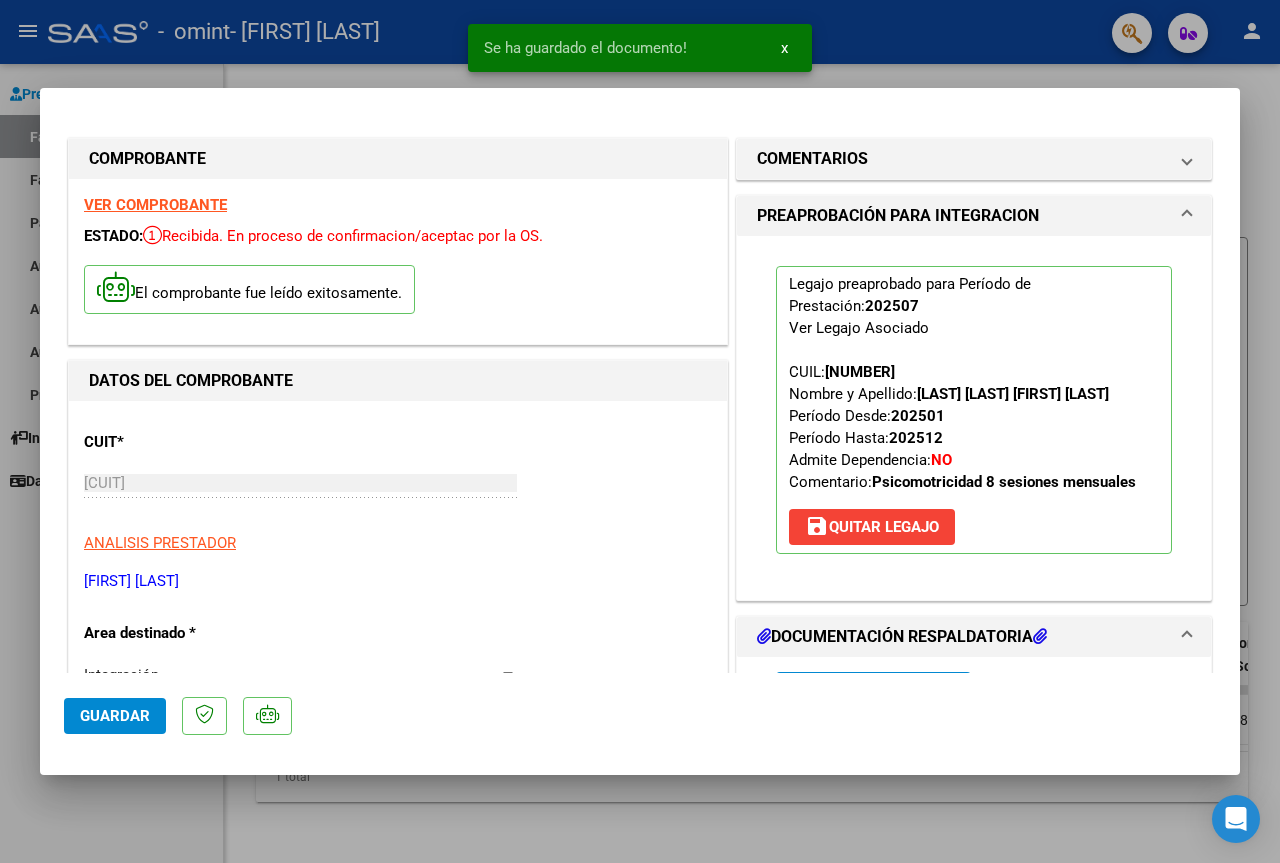 click on "Guardar" 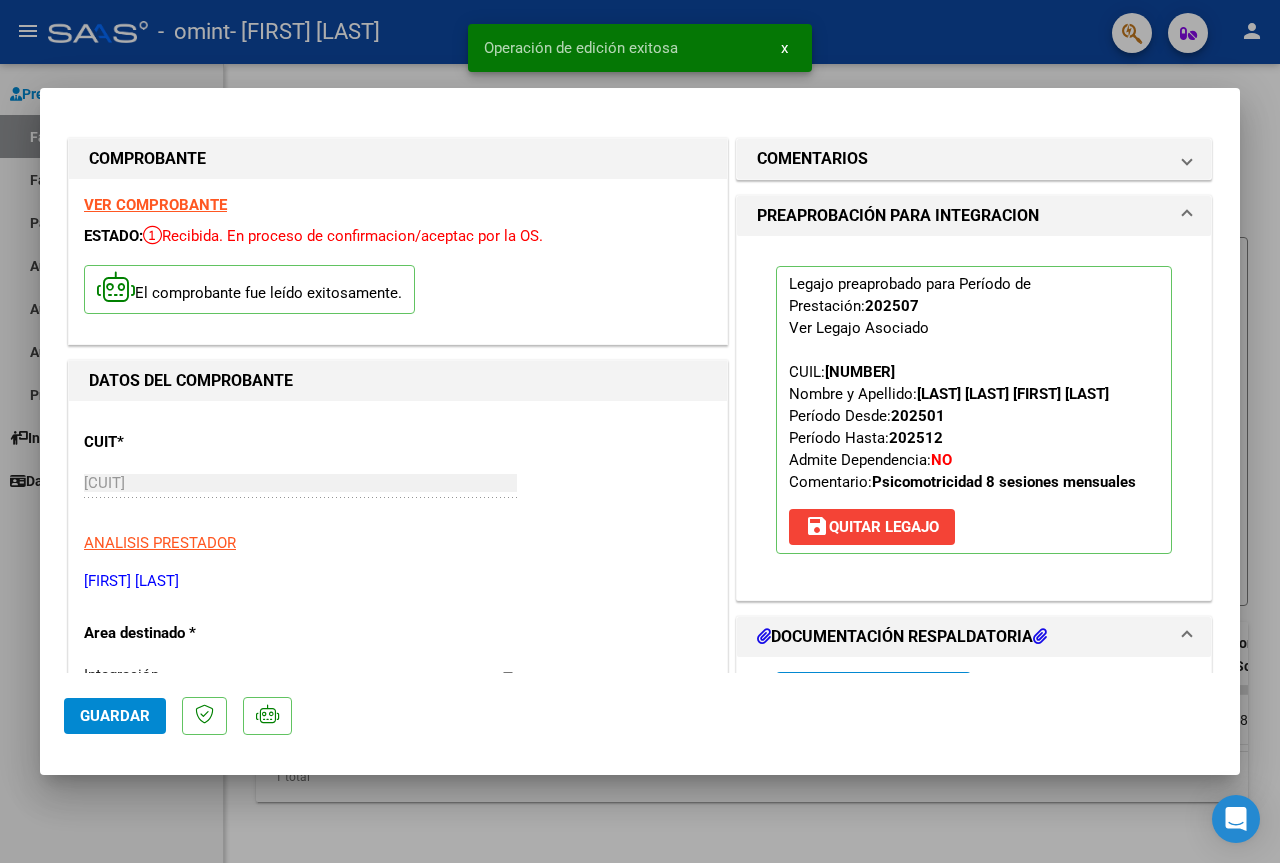 click at bounding box center [640, 431] 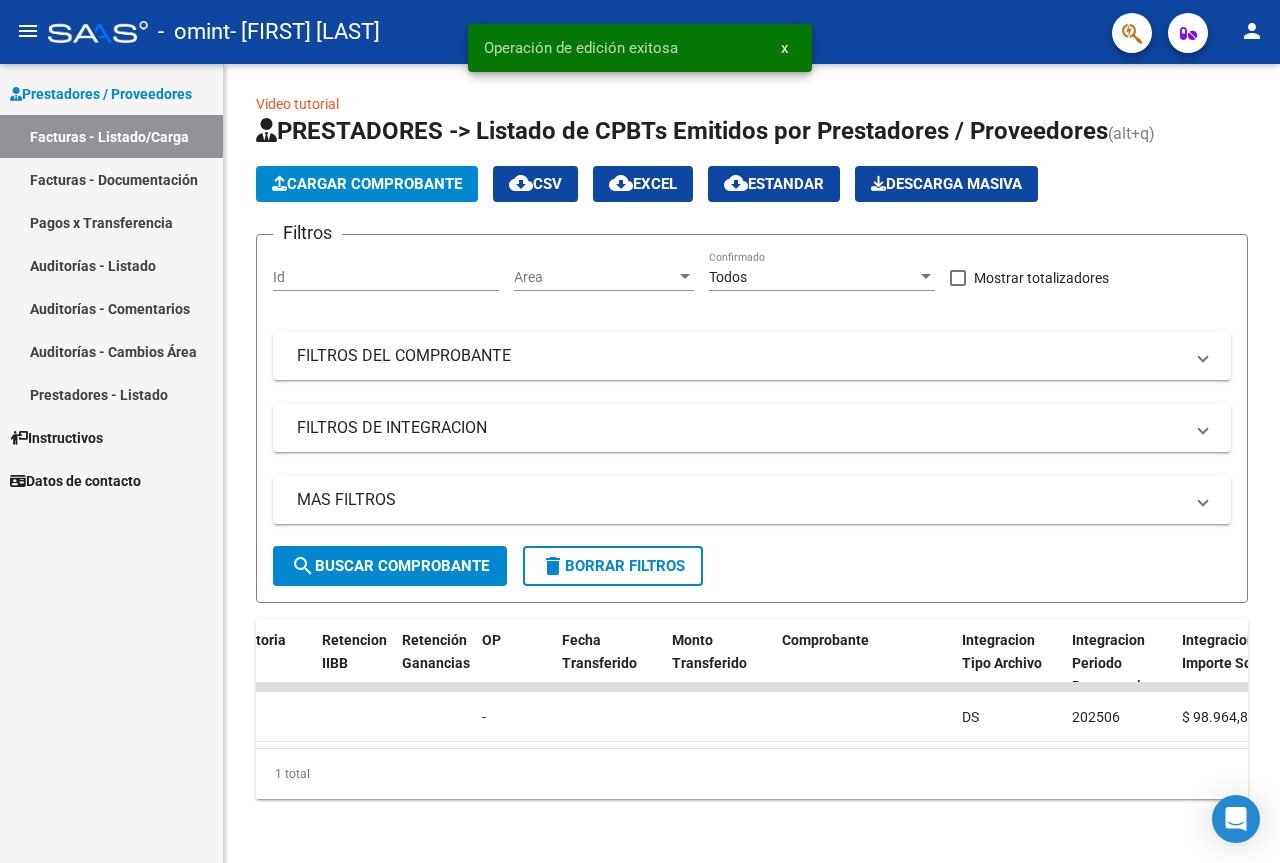 scroll, scrollTop: 0, scrollLeft: 0, axis: both 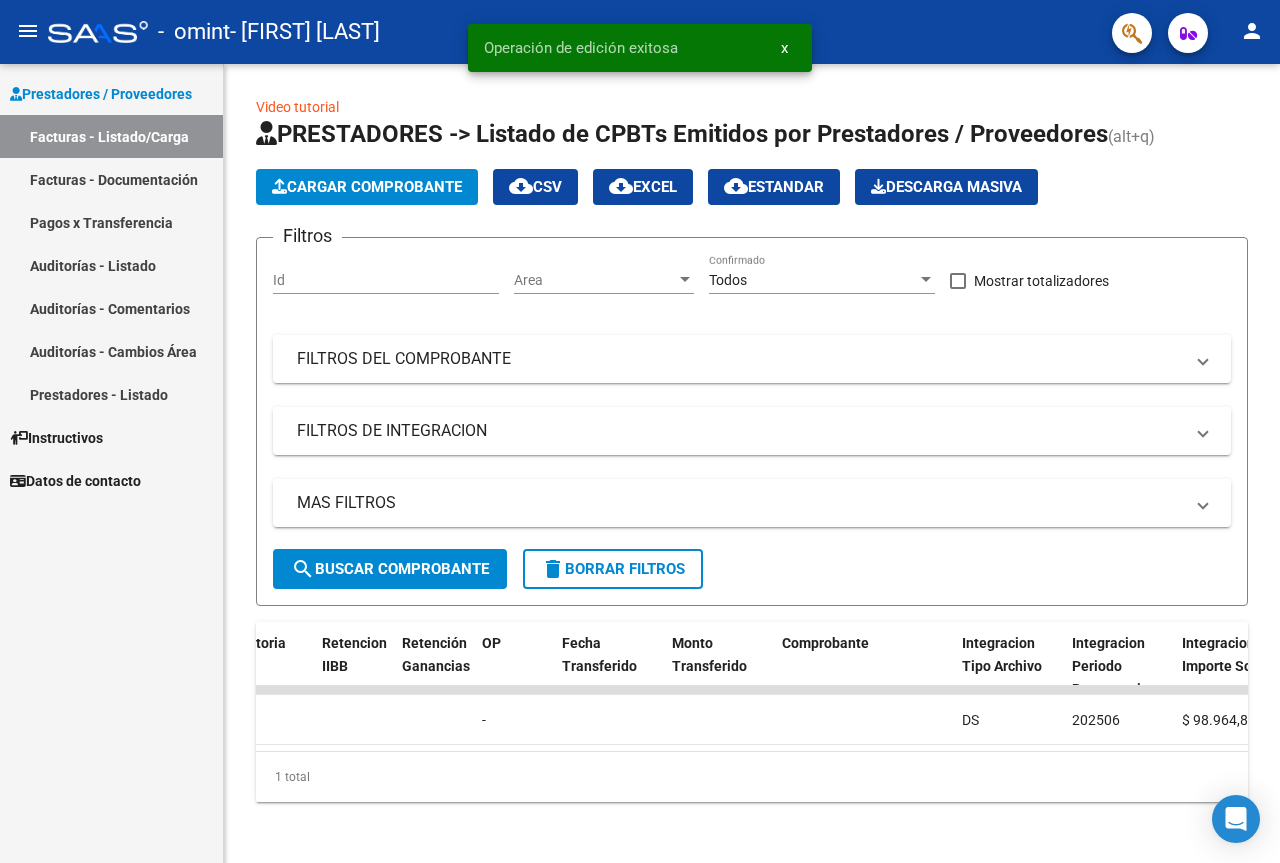 click on "Facturas - Documentación" at bounding box center [111, 179] 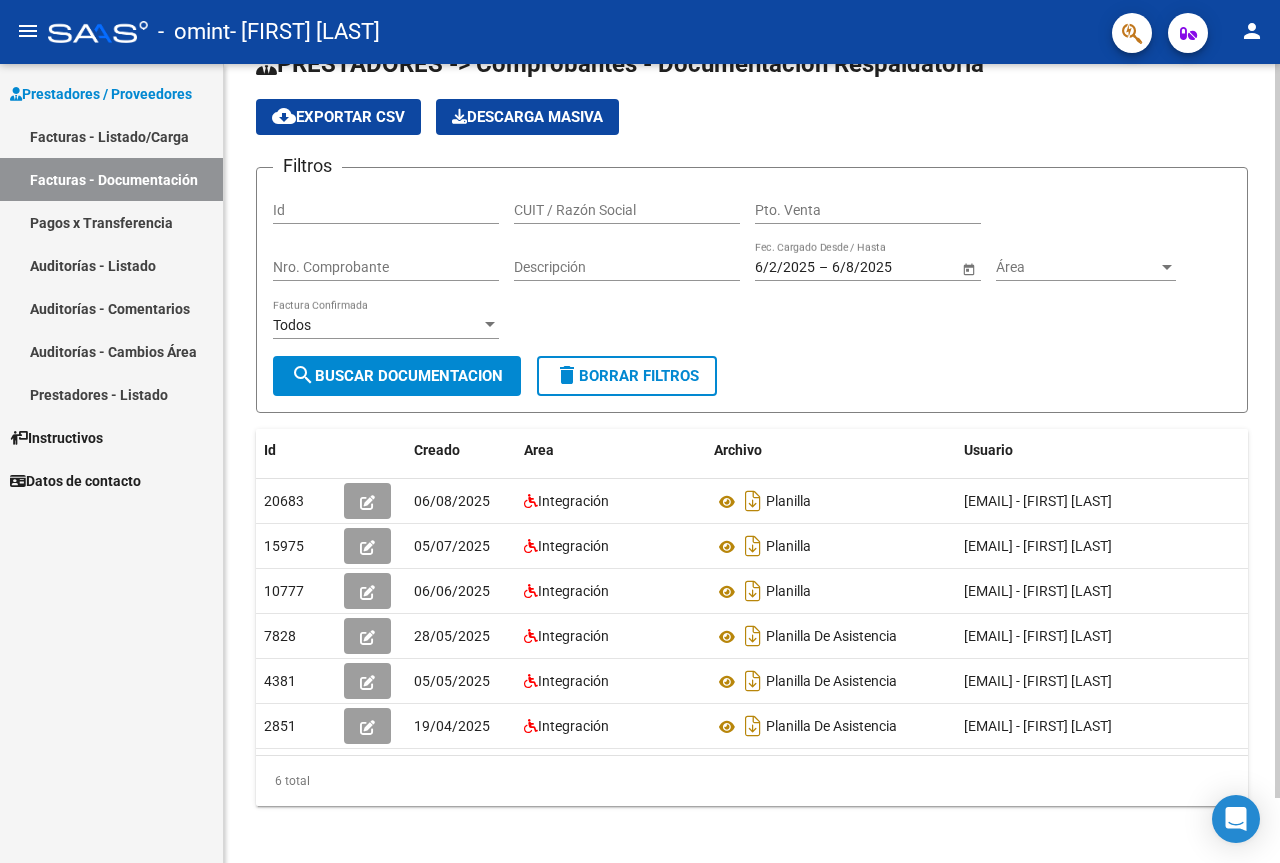 scroll, scrollTop: 71, scrollLeft: 0, axis: vertical 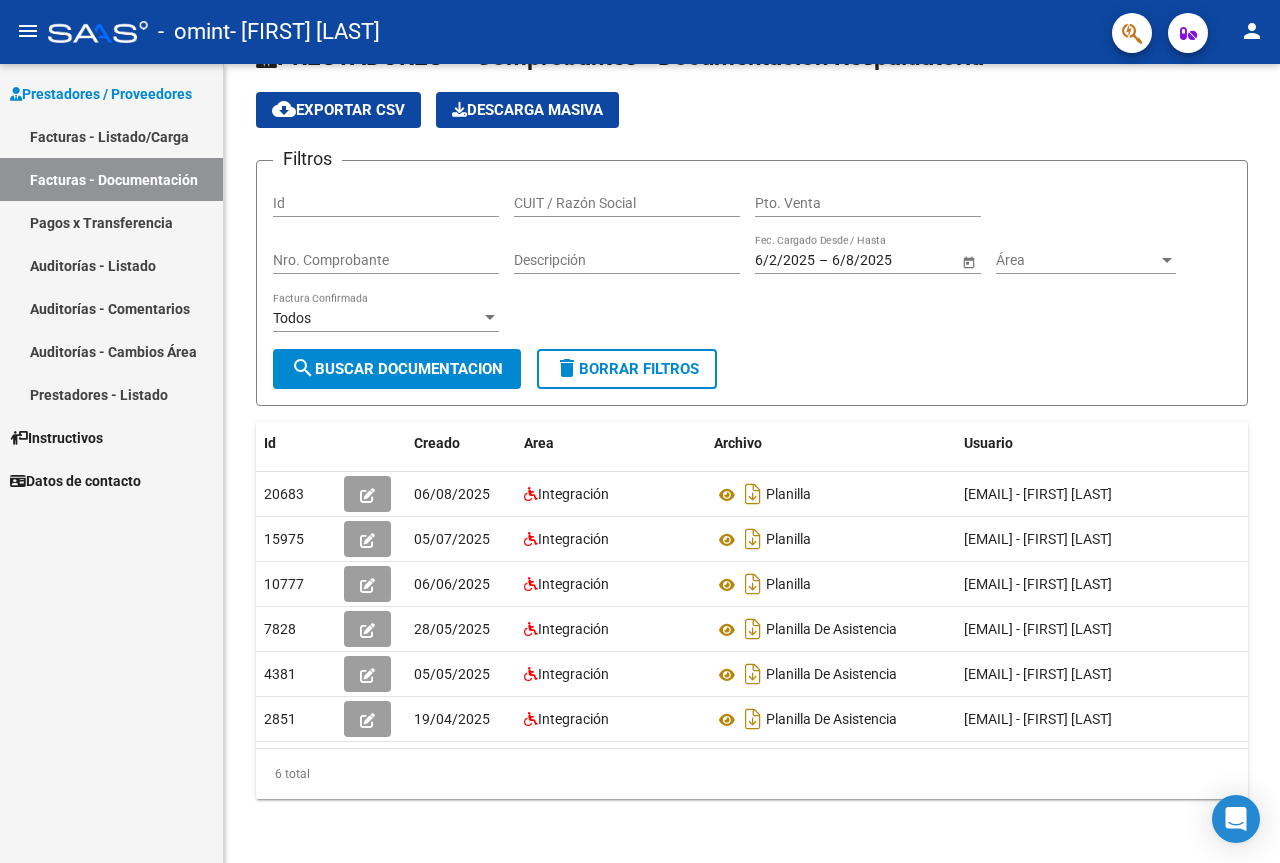 click on "Pagos x Transferencia" at bounding box center (111, 222) 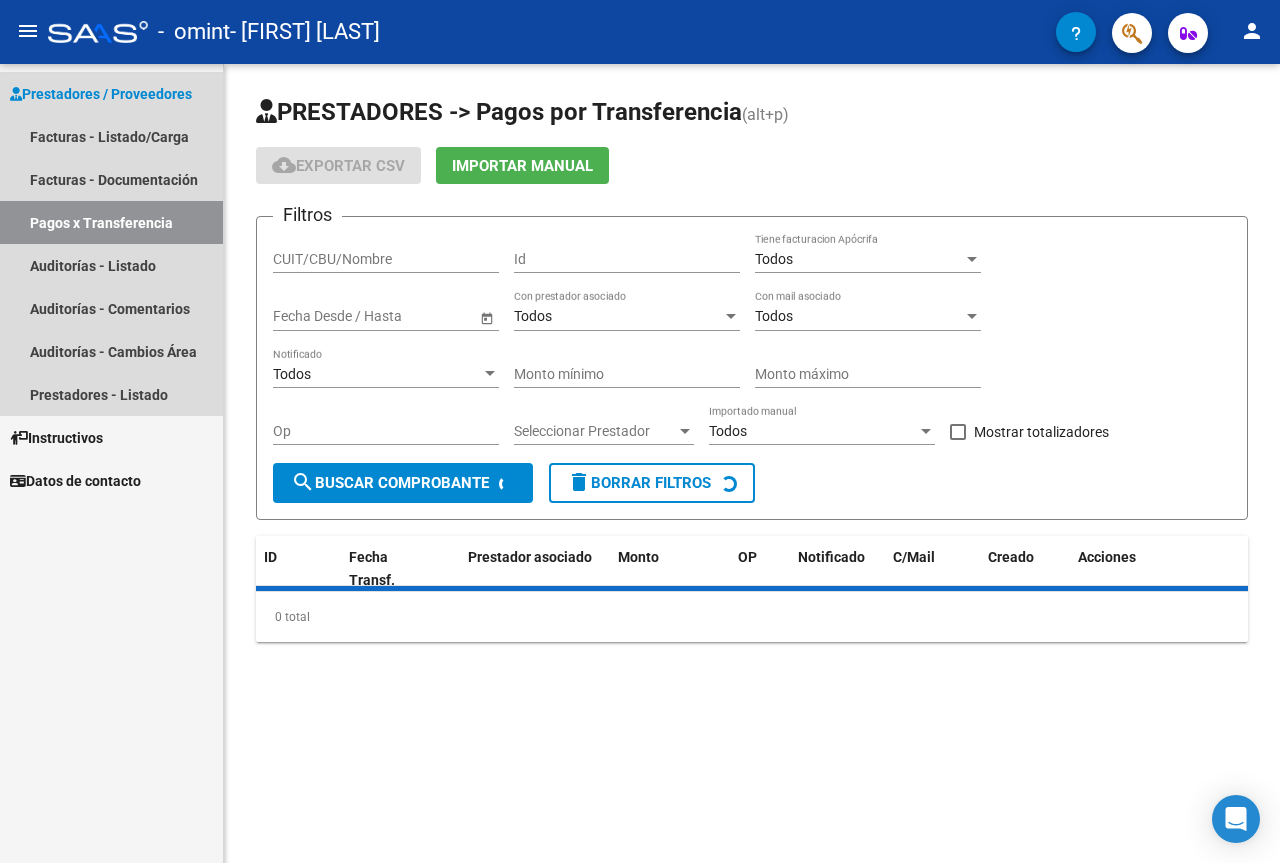 scroll, scrollTop: 0, scrollLeft: 0, axis: both 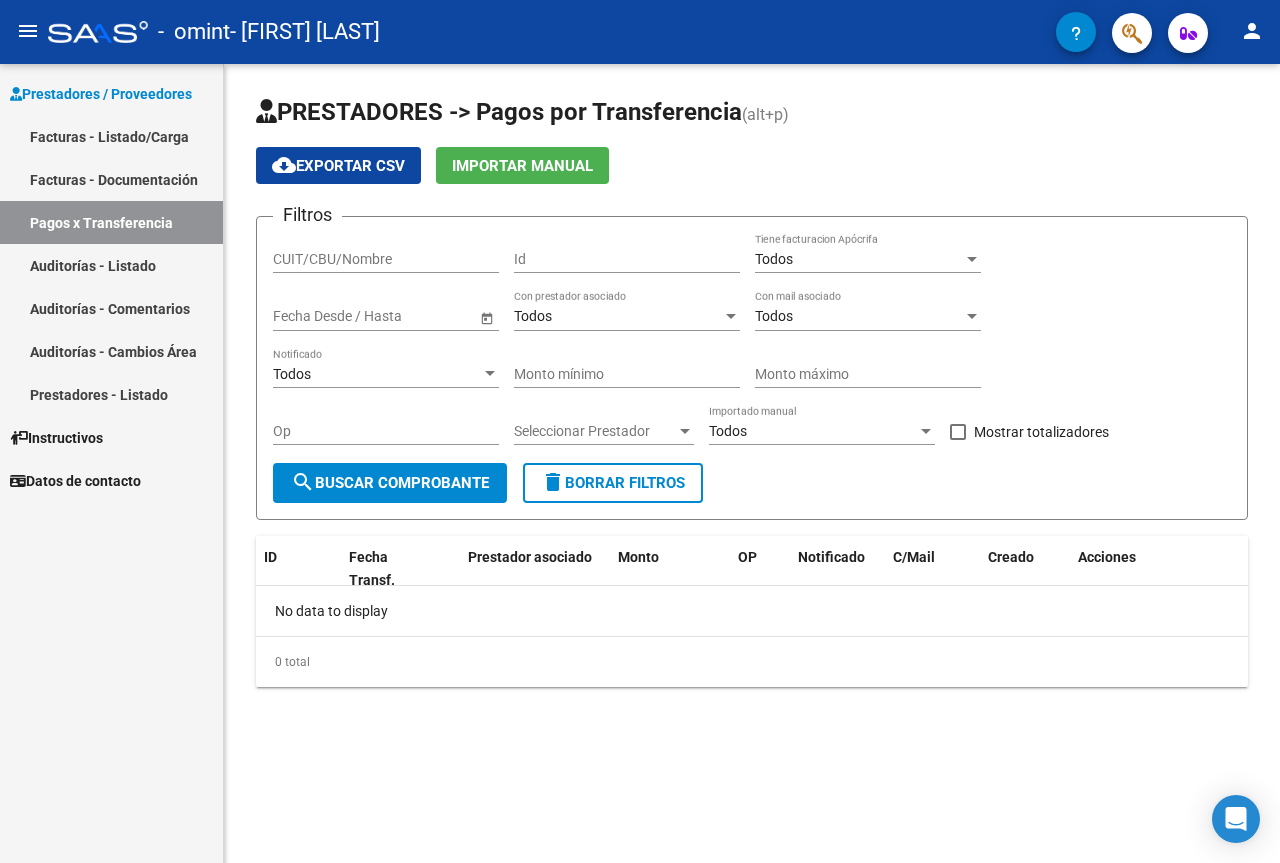 click at bounding box center (401, 316) 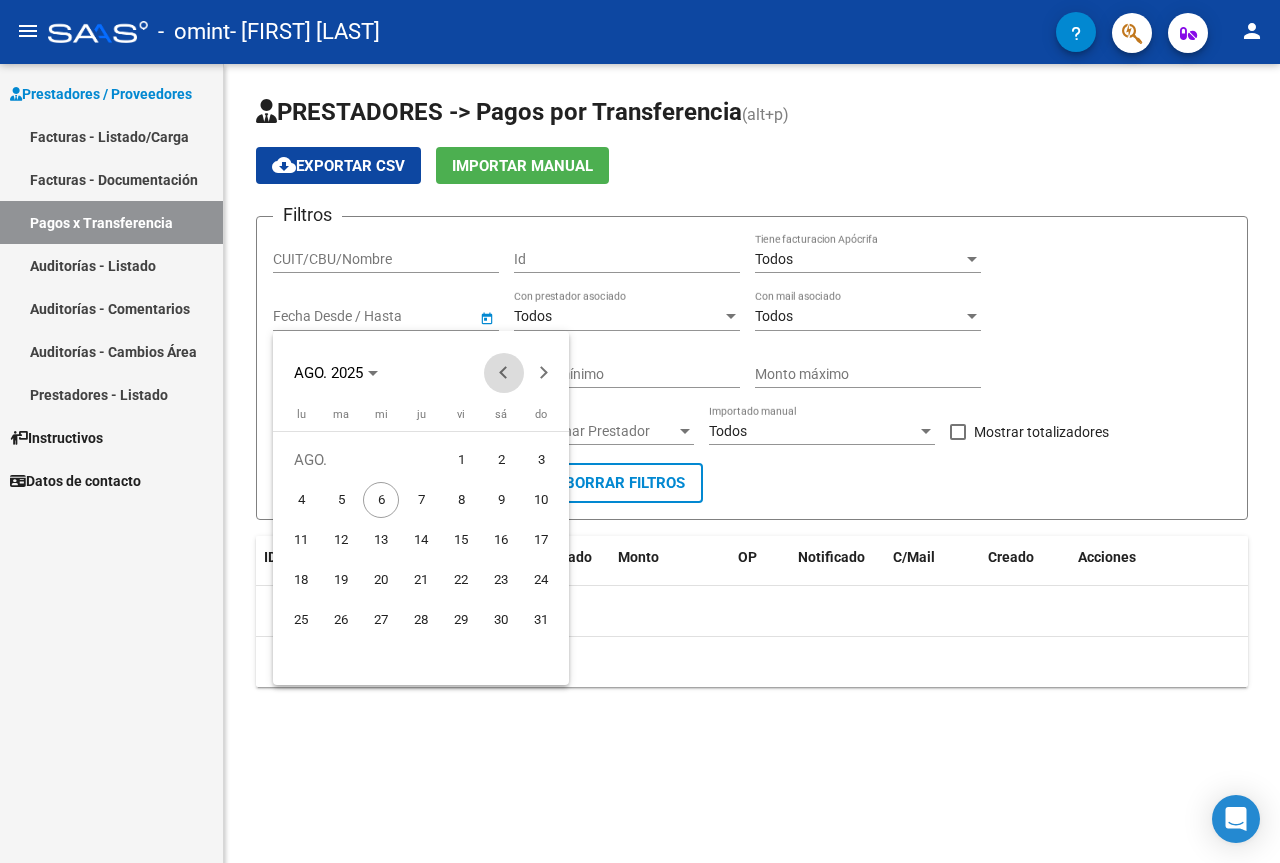 click at bounding box center (504, 373) 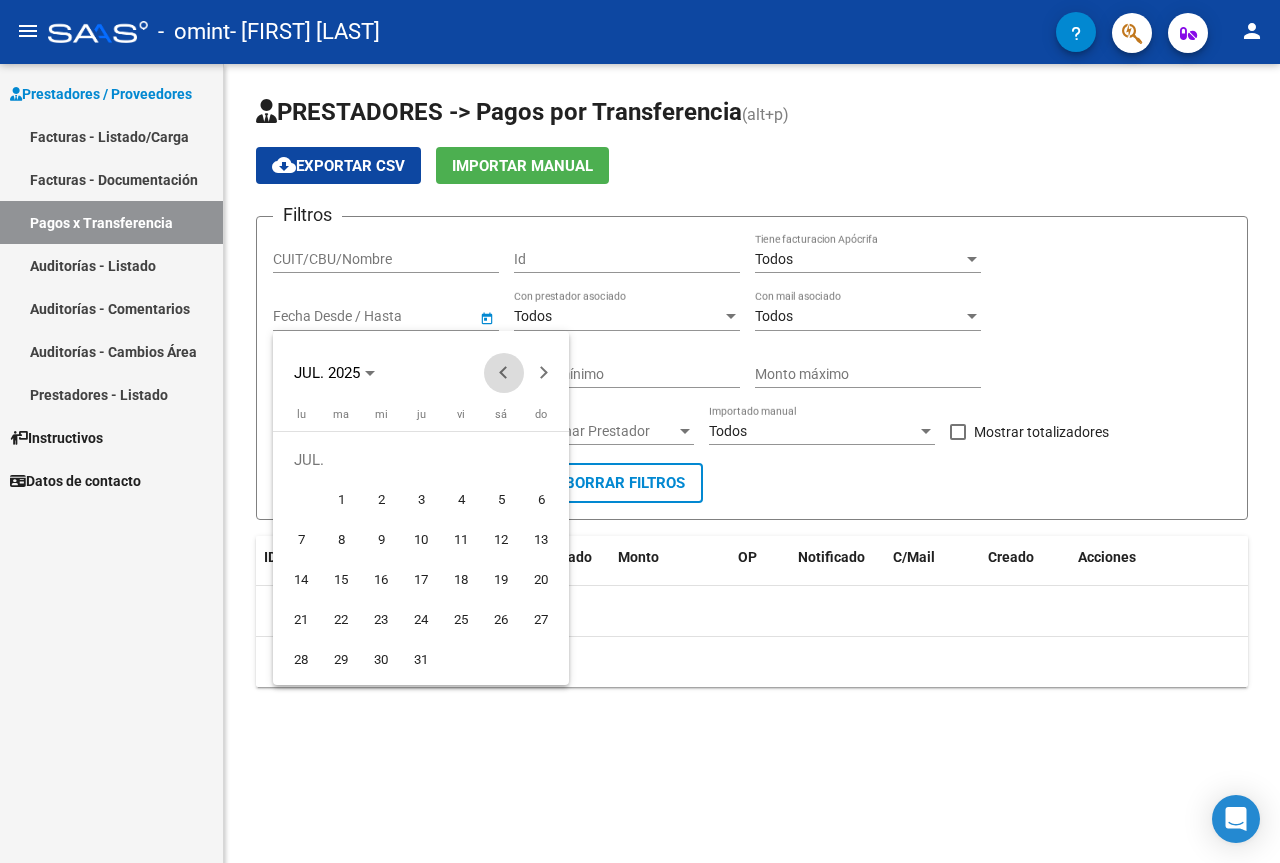 click at bounding box center (504, 373) 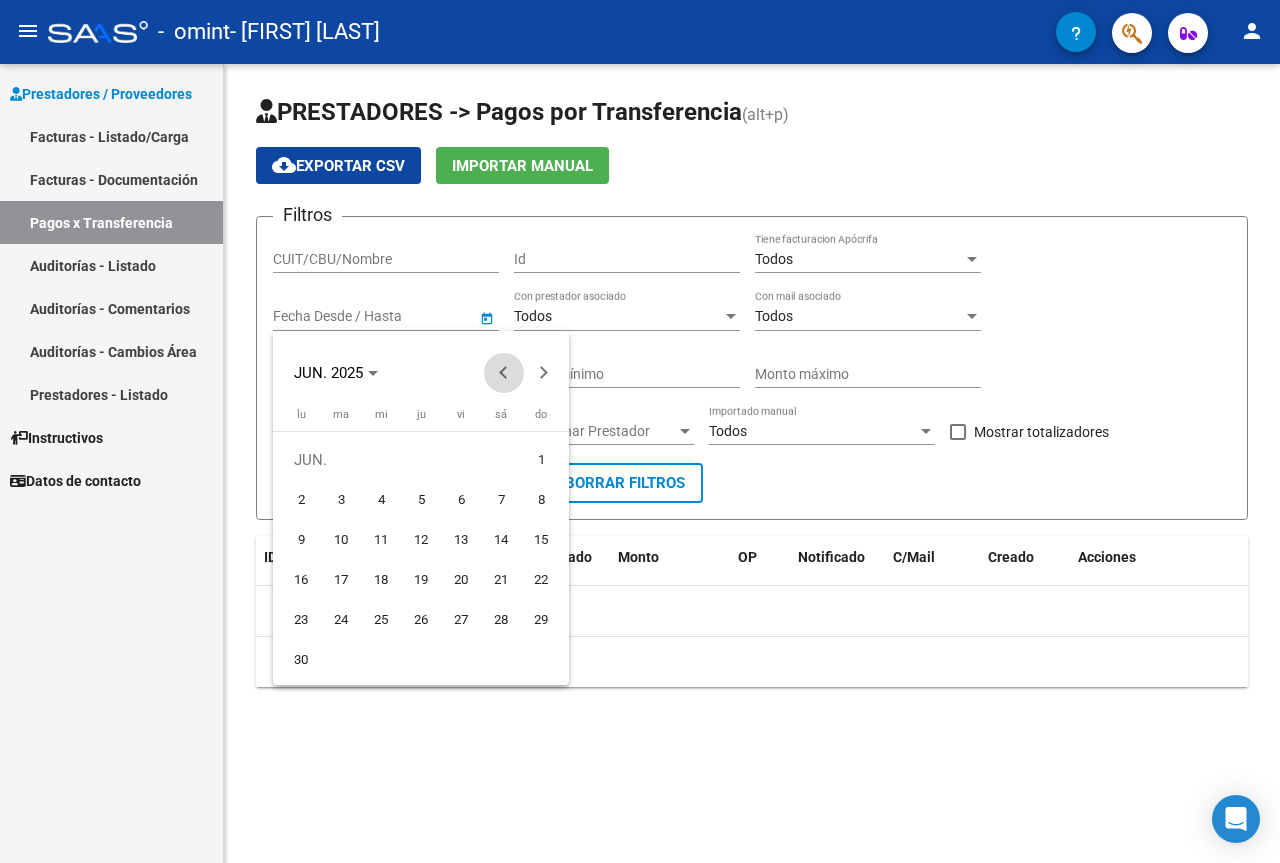click at bounding box center [504, 373] 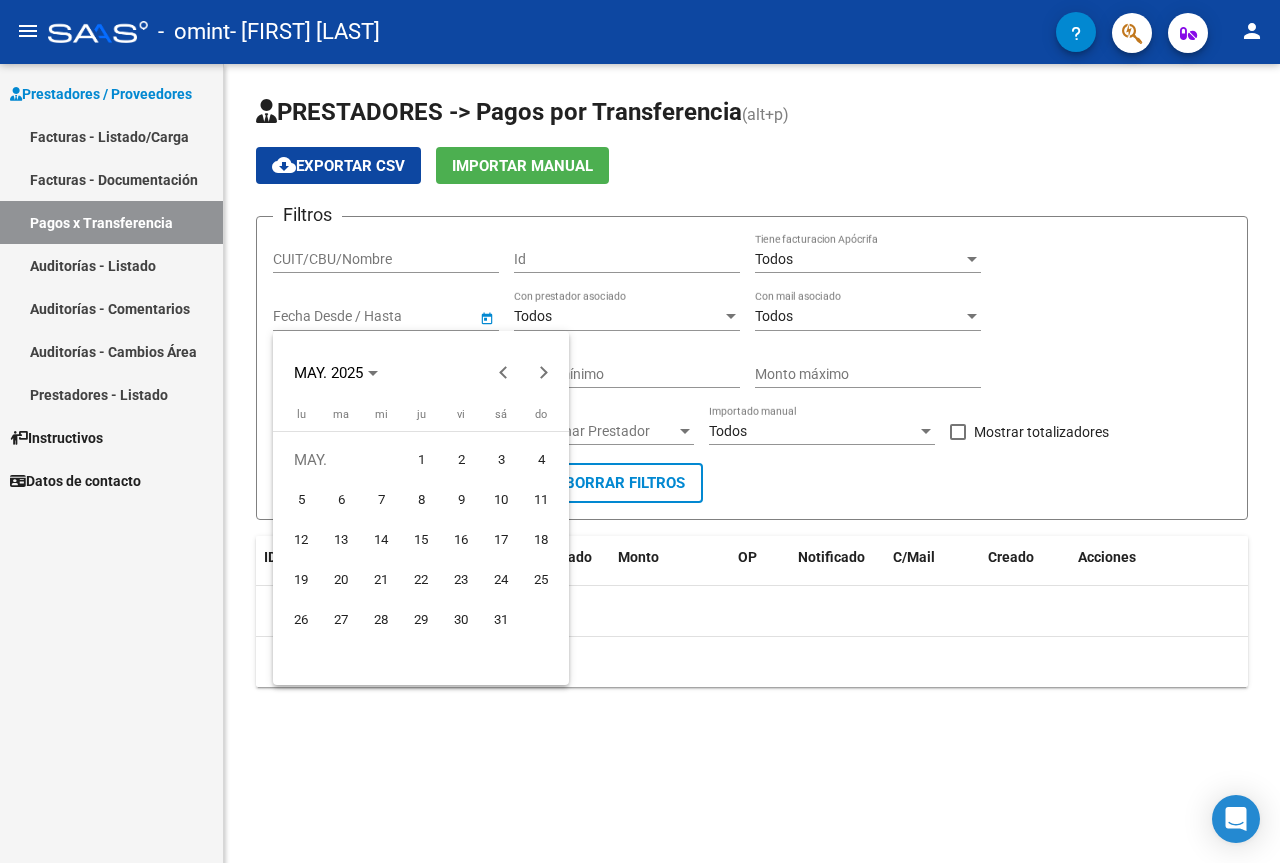 click on "1" at bounding box center [421, 460] 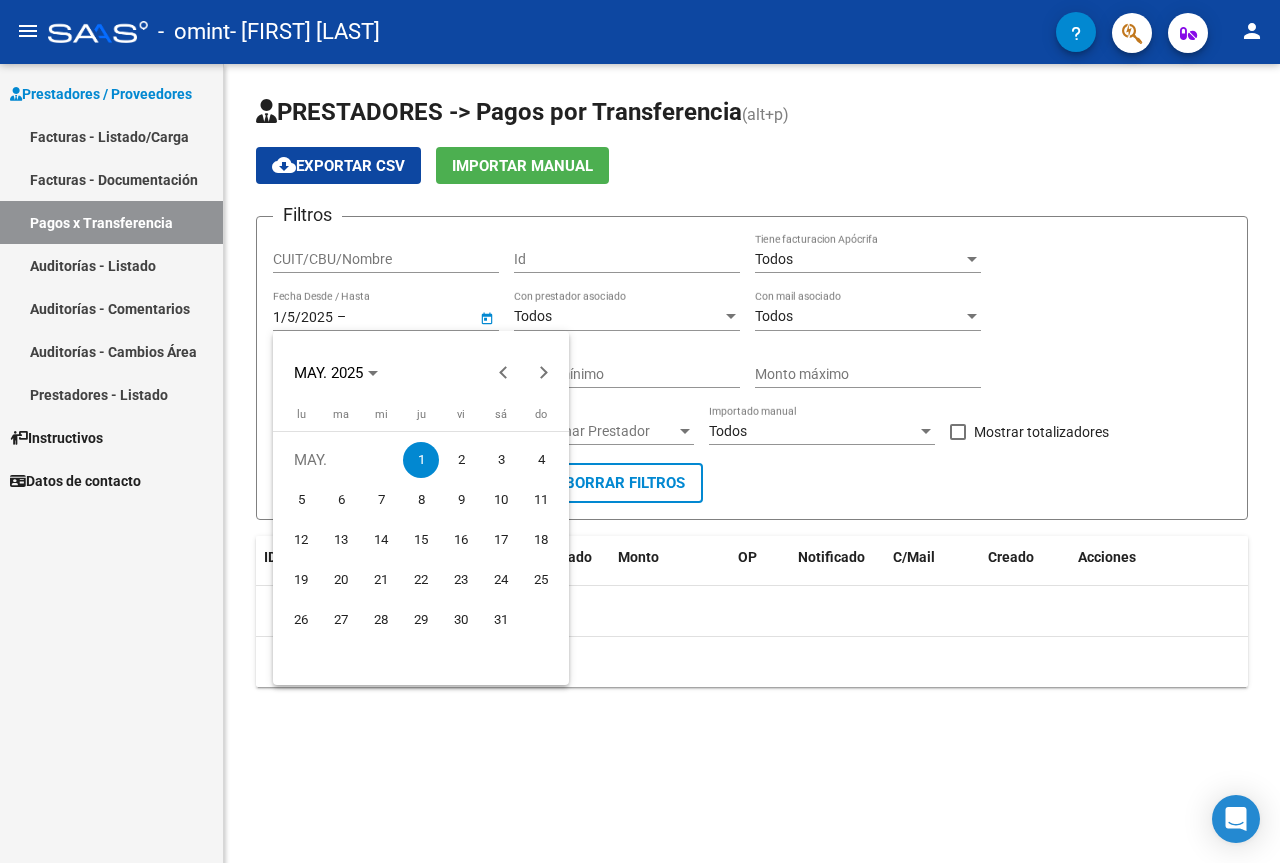 click on "1" at bounding box center (421, 460) 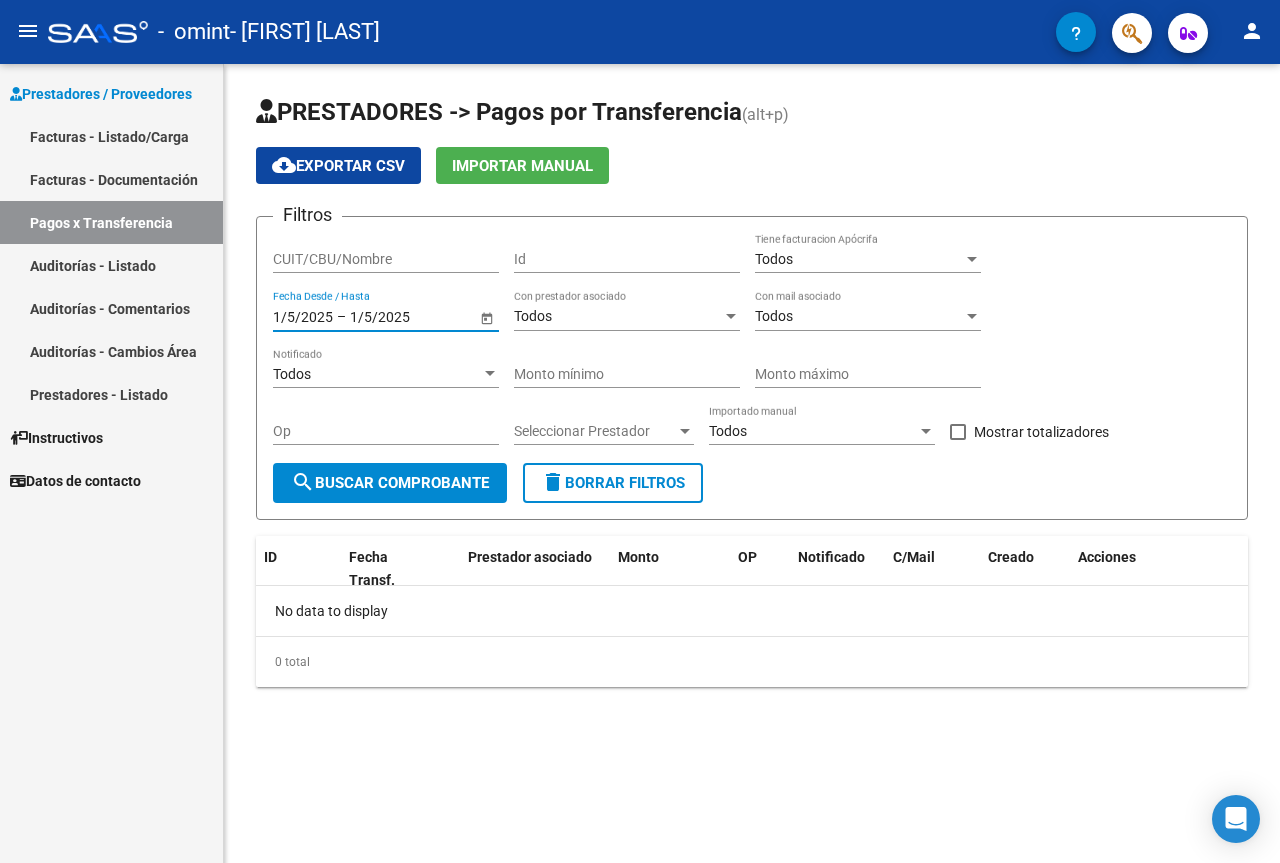 click on "search  Buscar Comprobante" 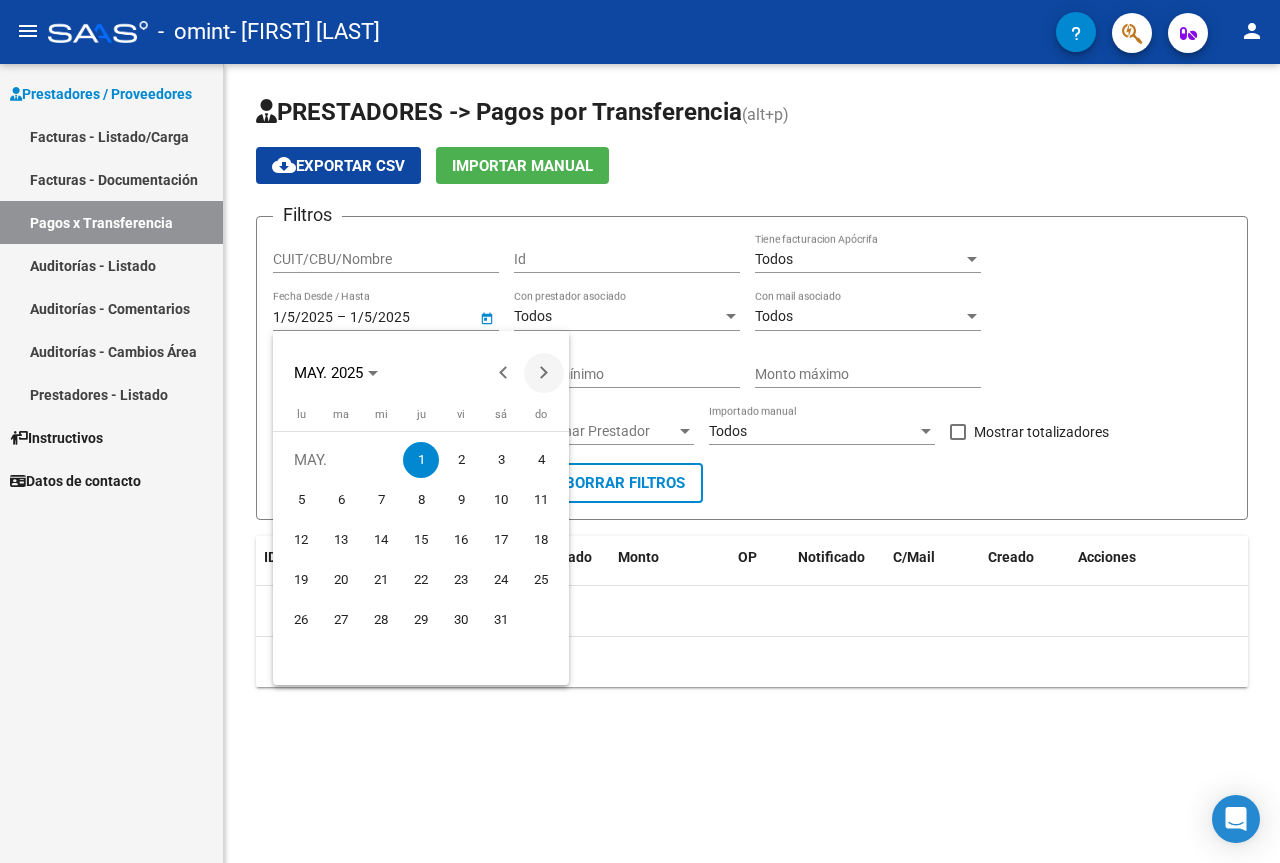 click at bounding box center [544, 373] 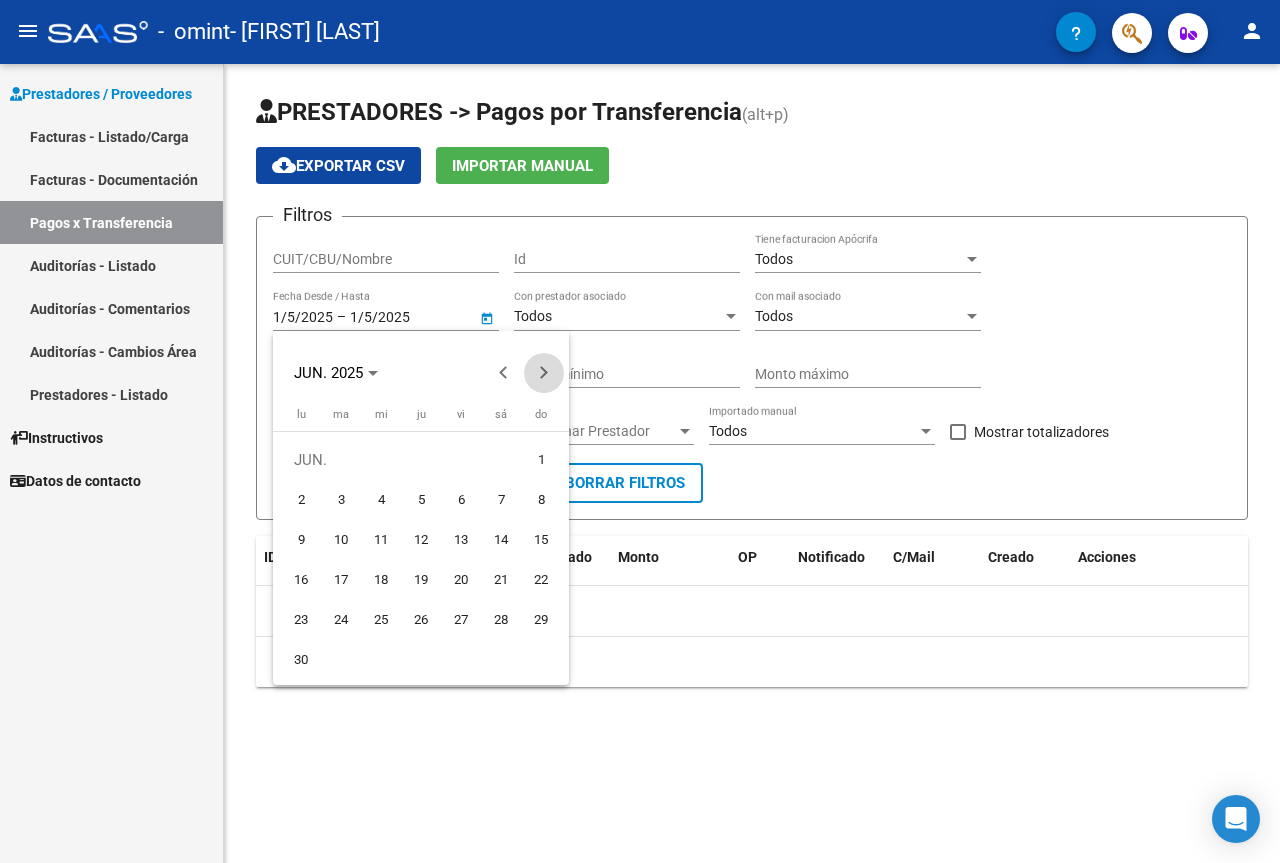 click at bounding box center [544, 373] 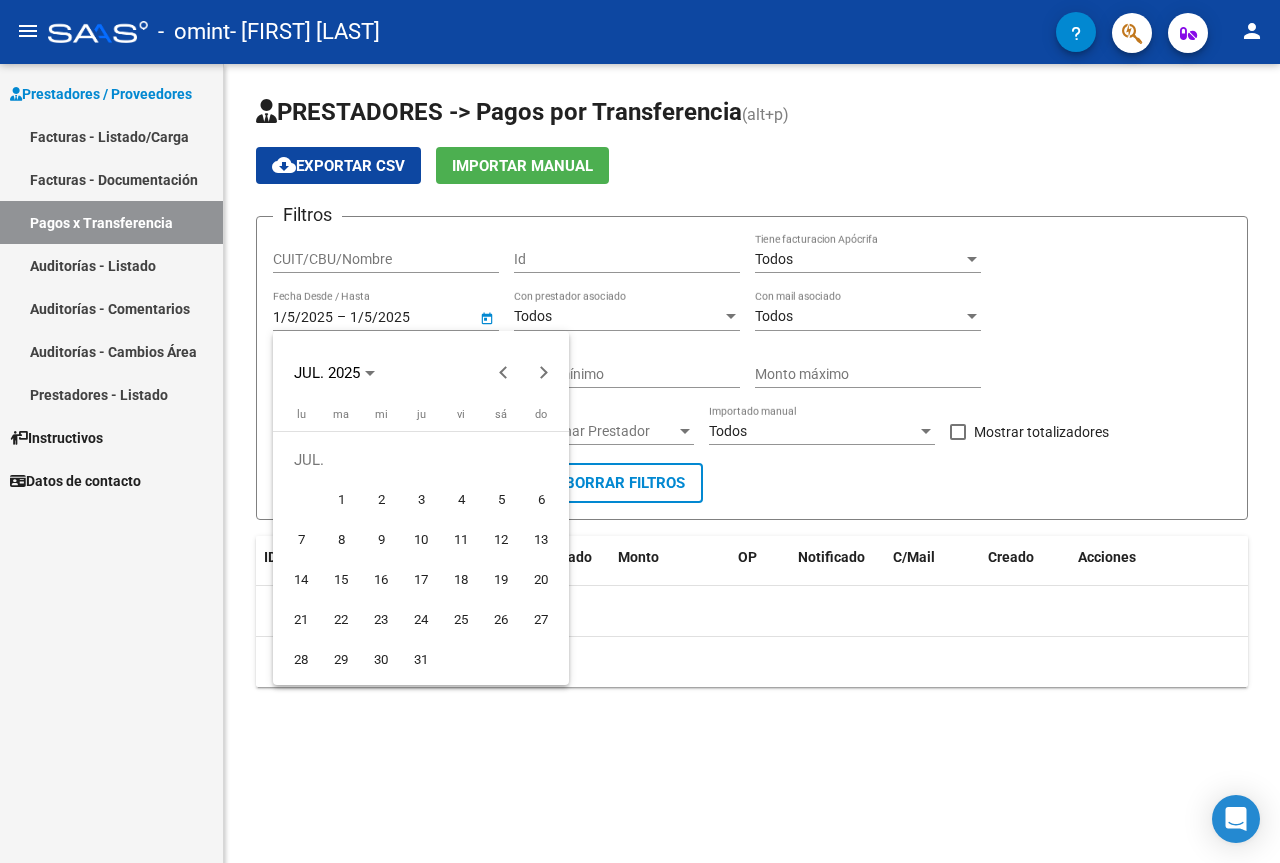 click on "31" at bounding box center (421, 660) 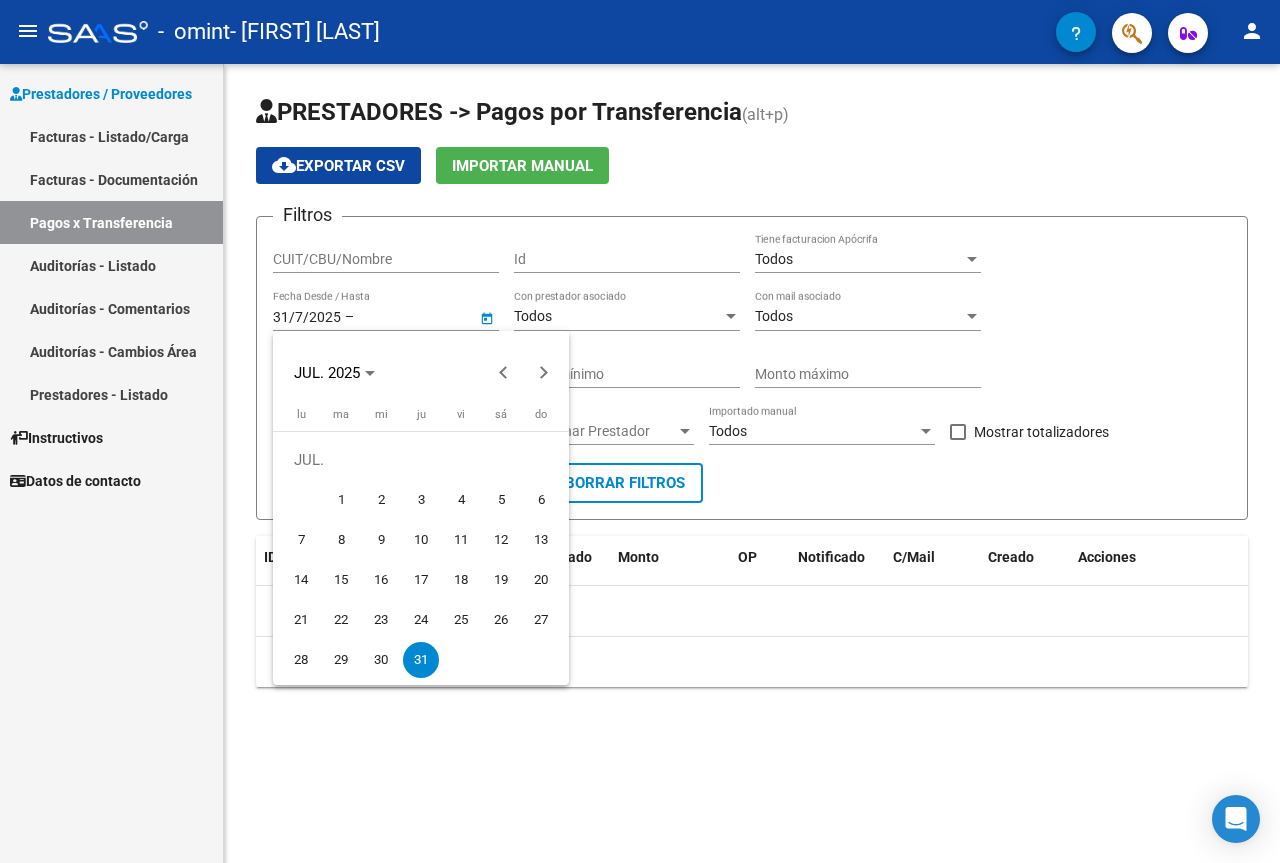 click on "31" at bounding box center [421, 660] 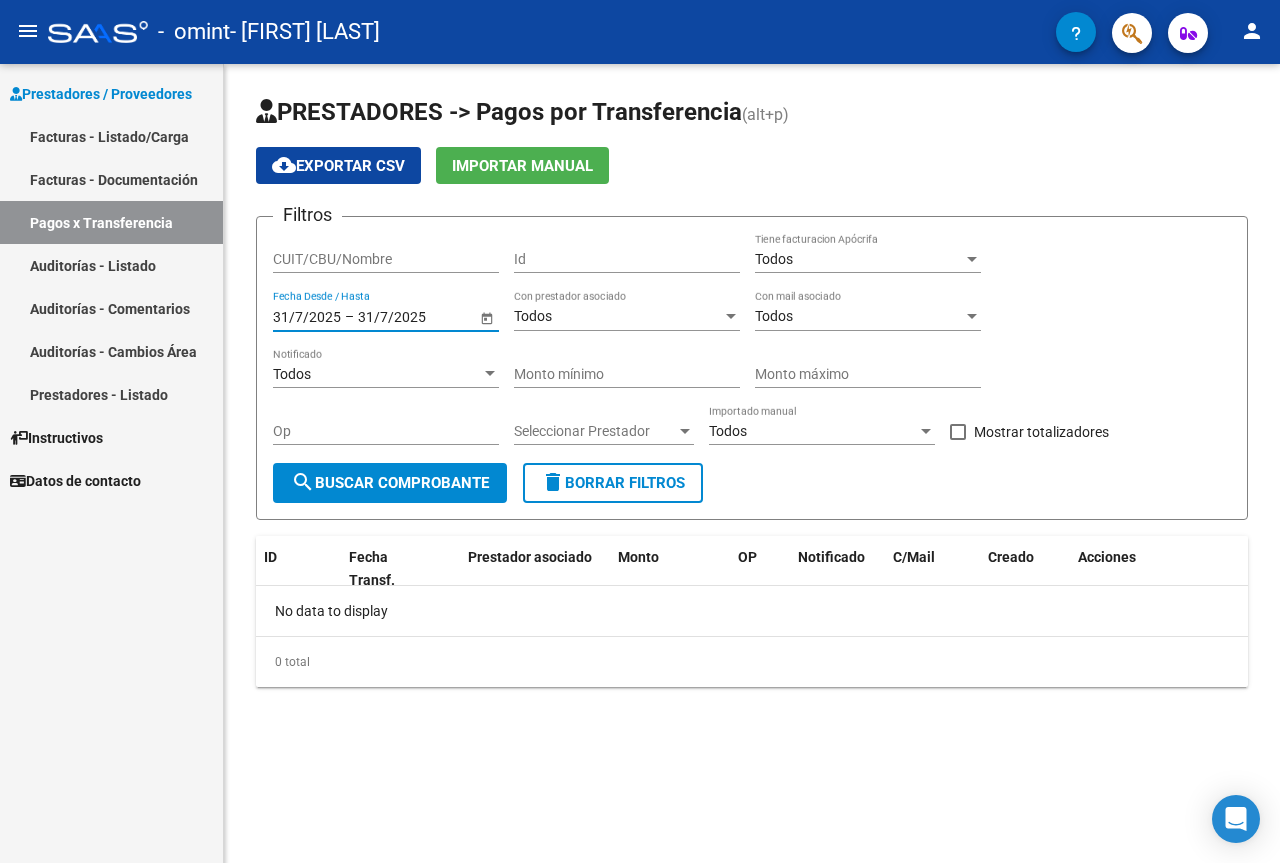 click on "search  Buscar Comprobante" 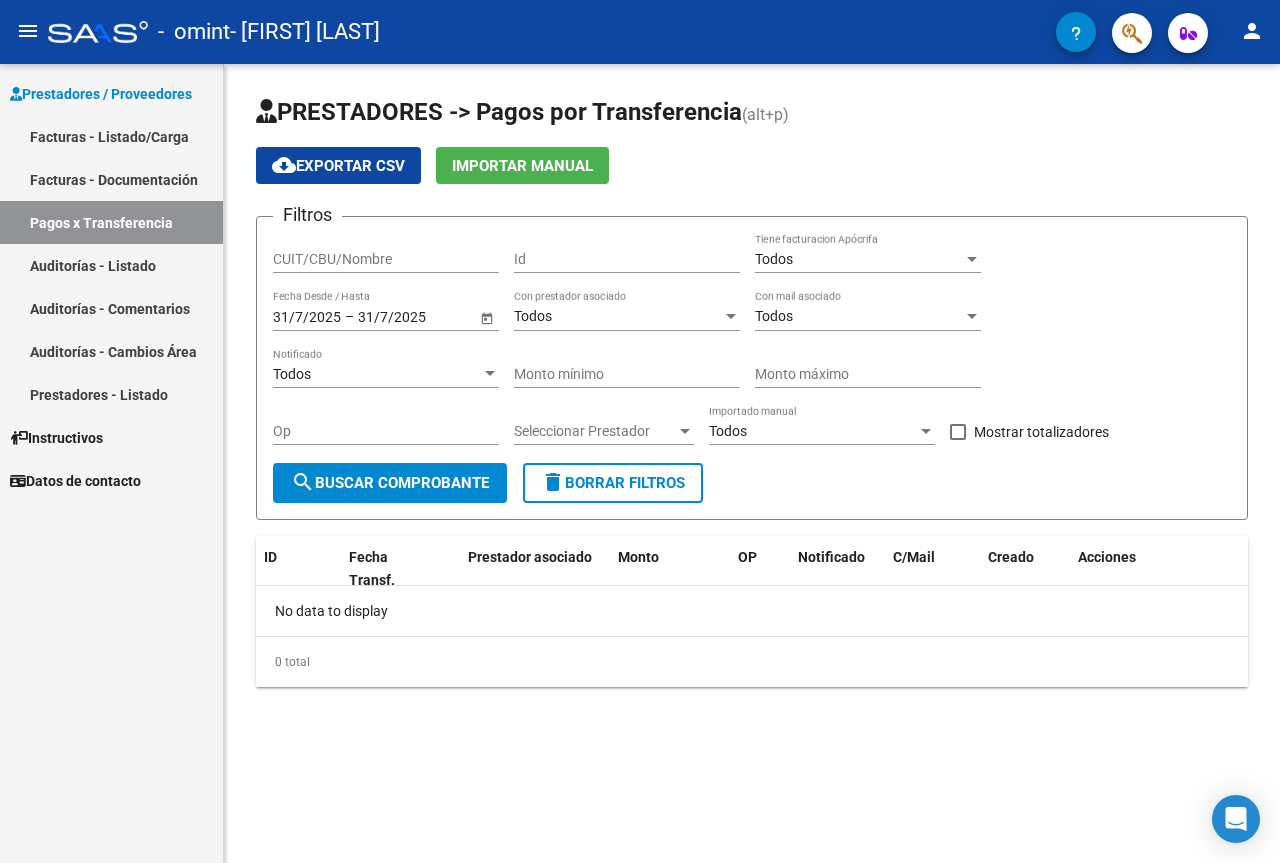 click on "Facturas - Listado/Carga" at bounding box center [111, 136] 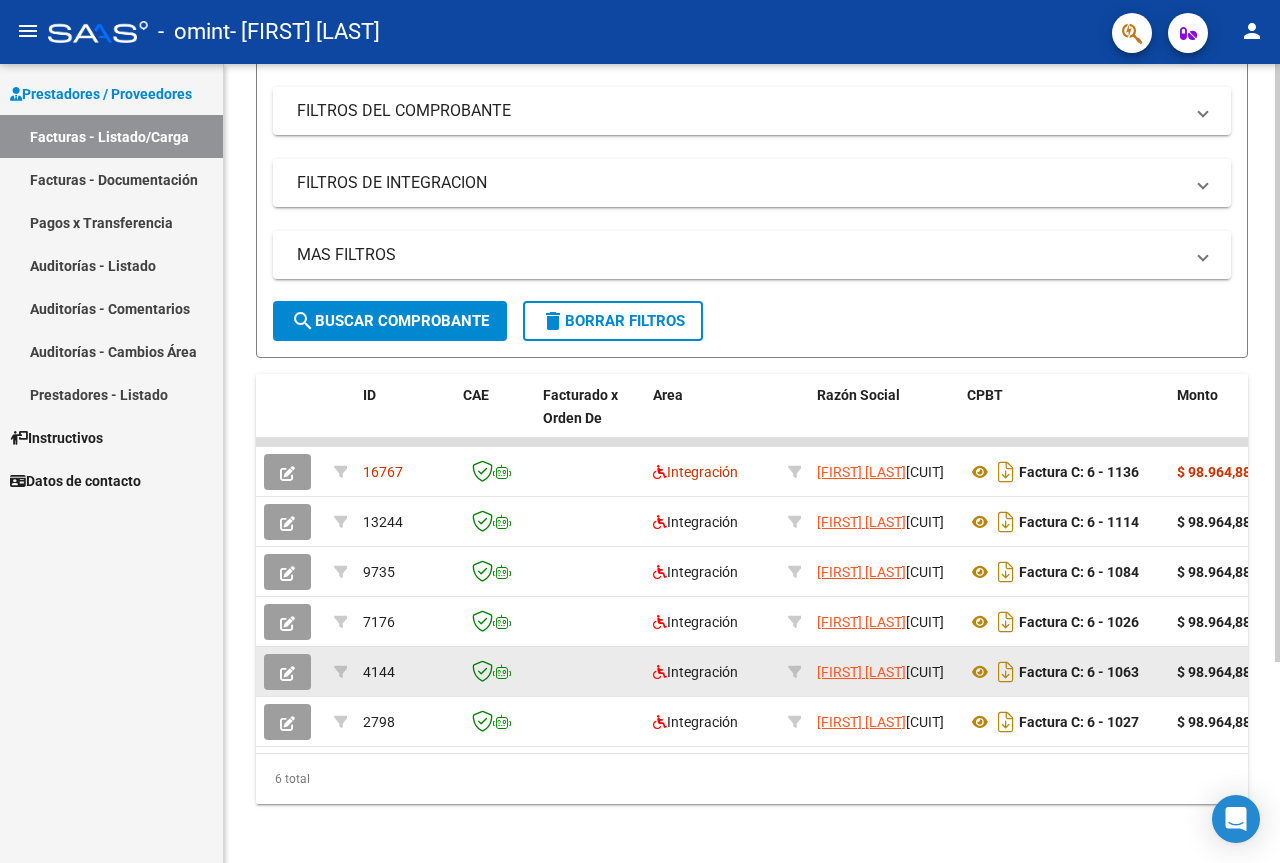 scroll, scrollTop: 269, scrollLeft: 0, axis: vertical 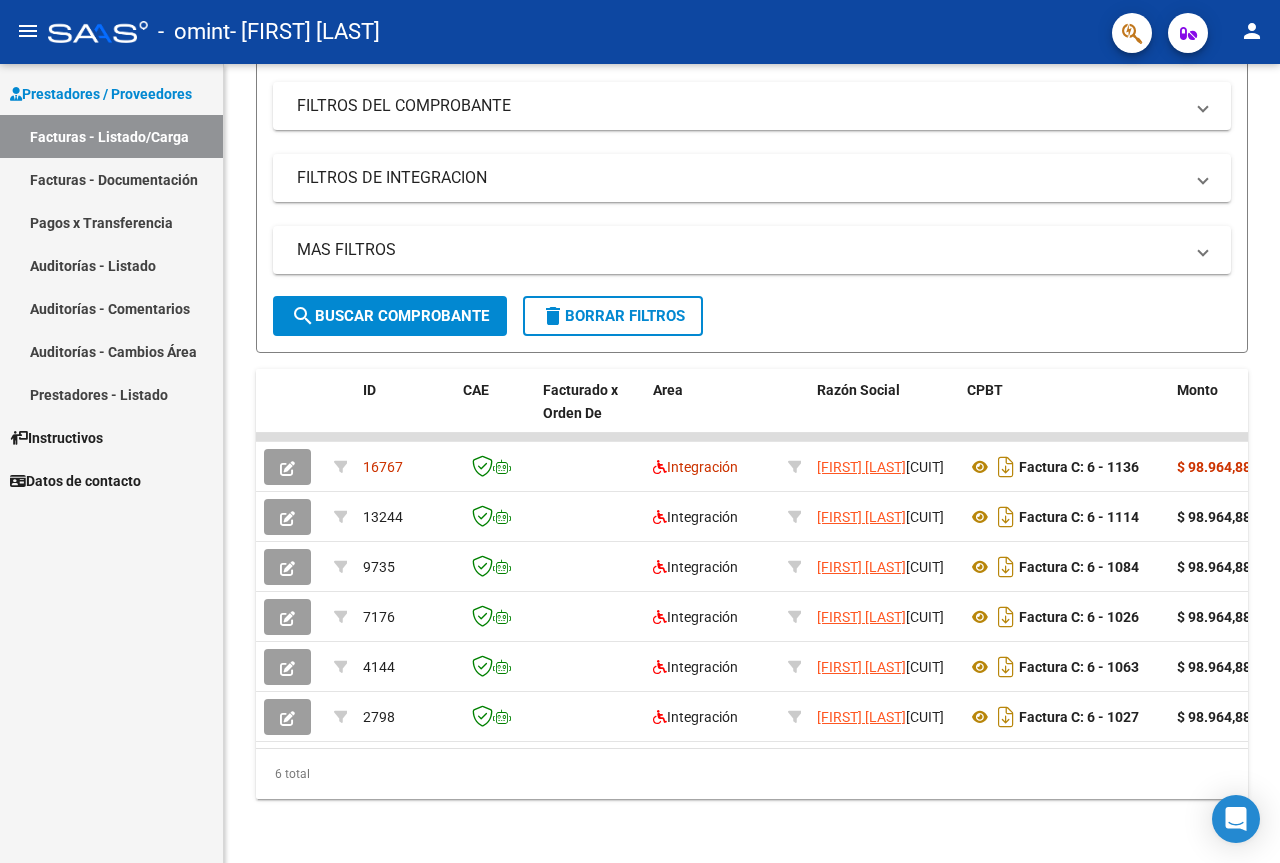 click on "person" 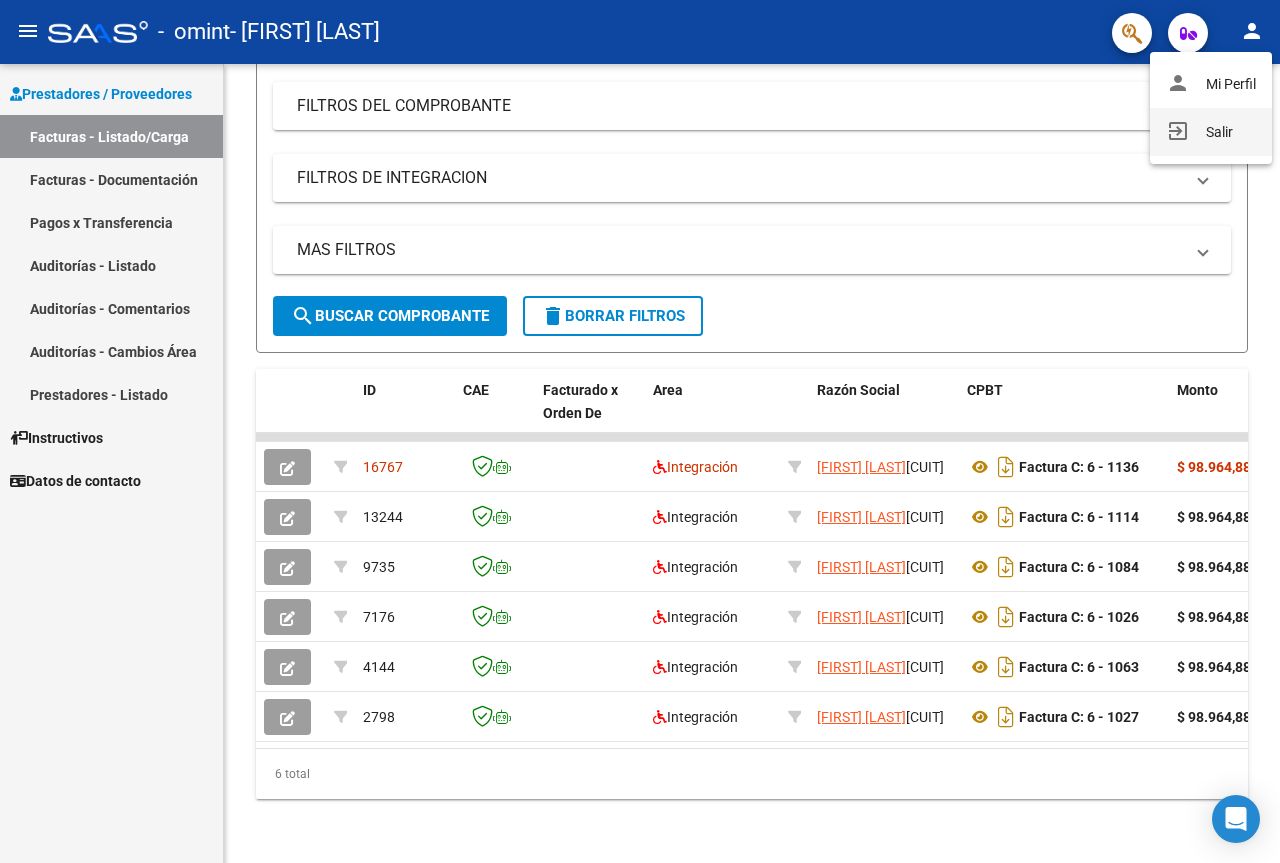 click on "exit_to_app  Salir" at bounding box center [1211, 132] 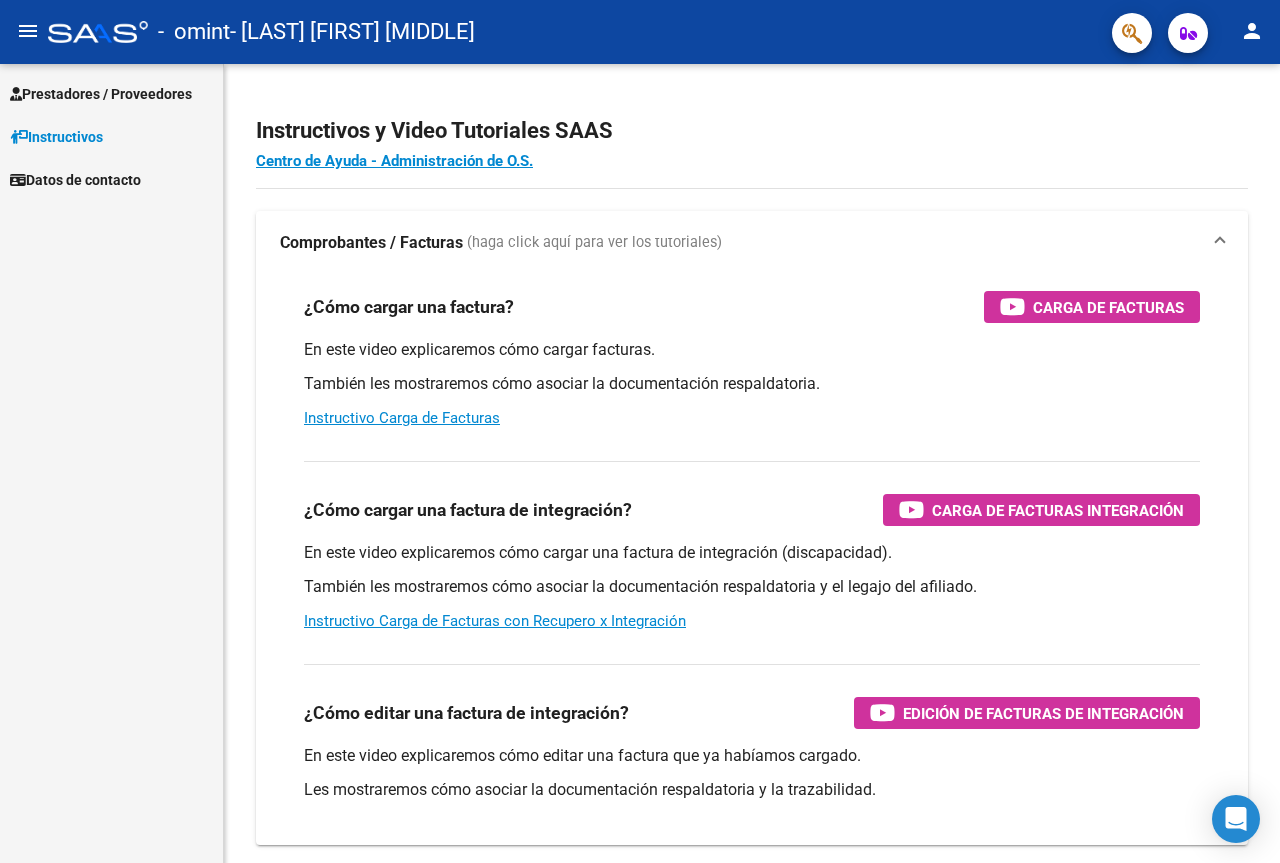 scroll, scrollTop: 0, scrollLeft: 0, axis: both 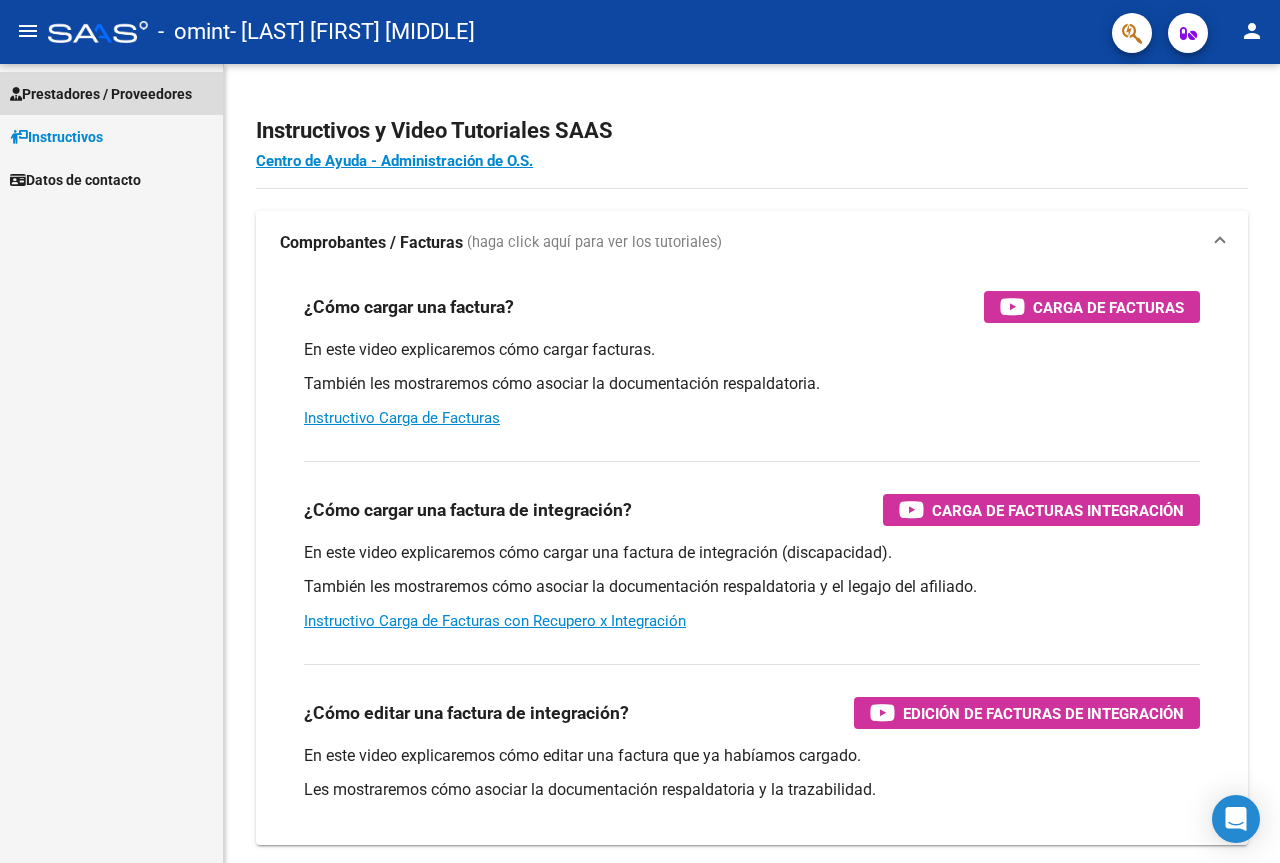 click on "Prestadores / Proveedores" at bounding box center [101, 94] 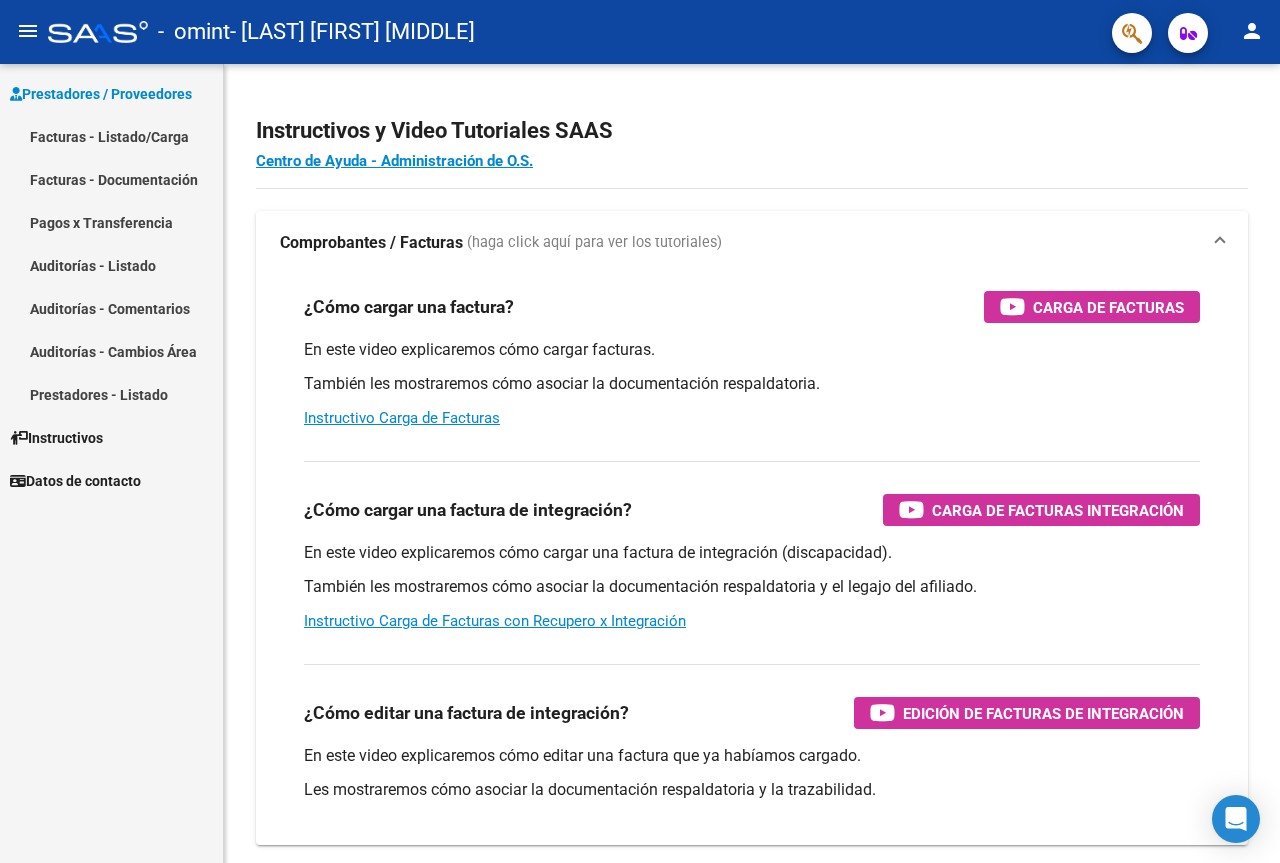 click on "Facturas - Listado/Carga" at bounding box center (111, 136) 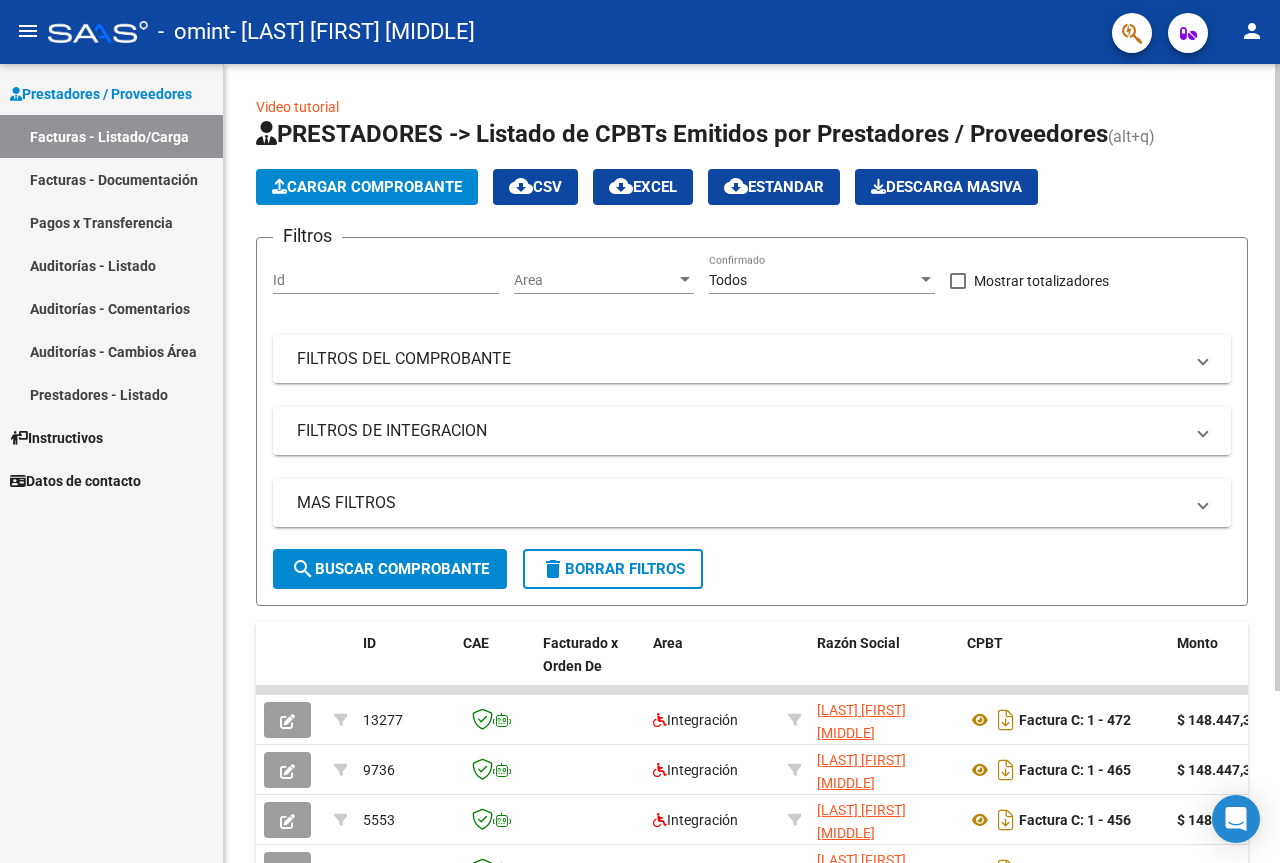 click on "Cargar Comprobante" 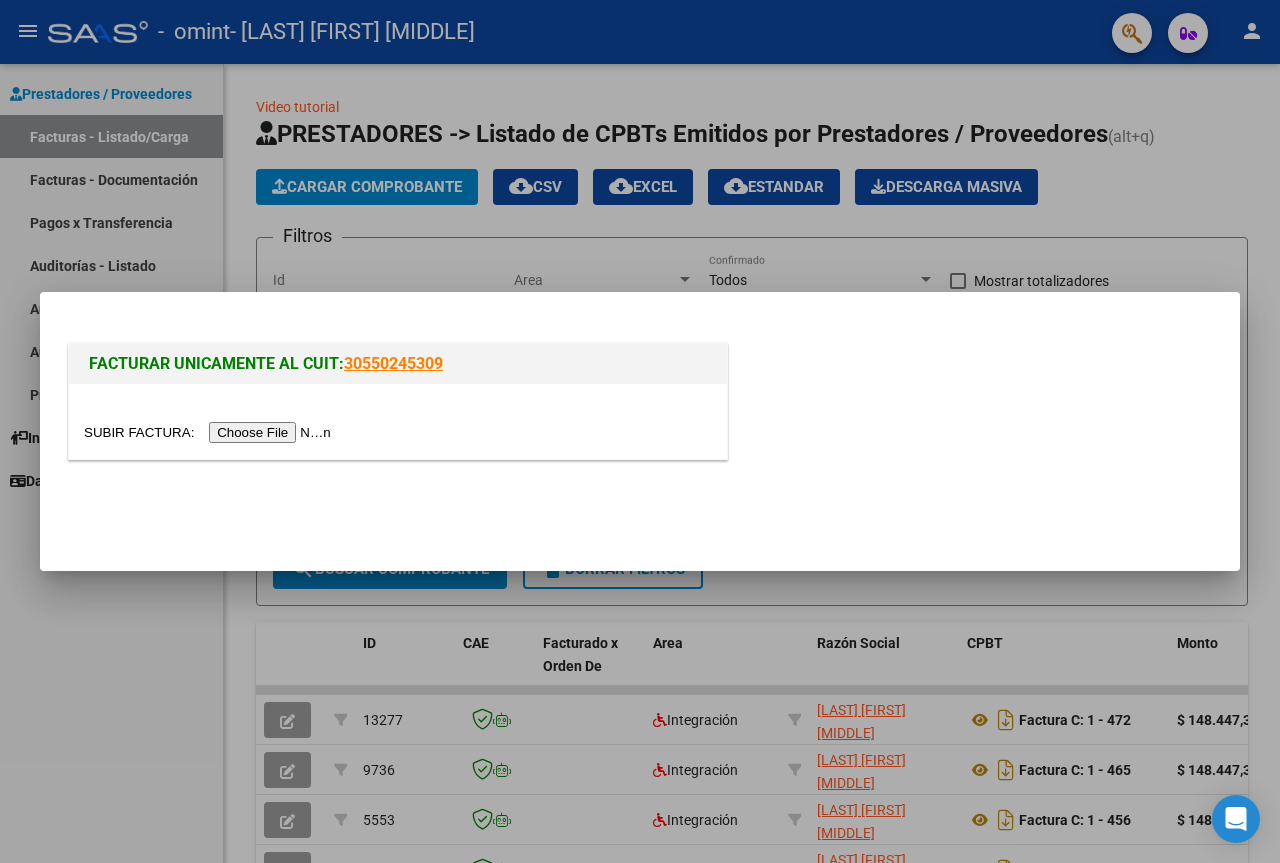 click at bounding box center [210, 432] 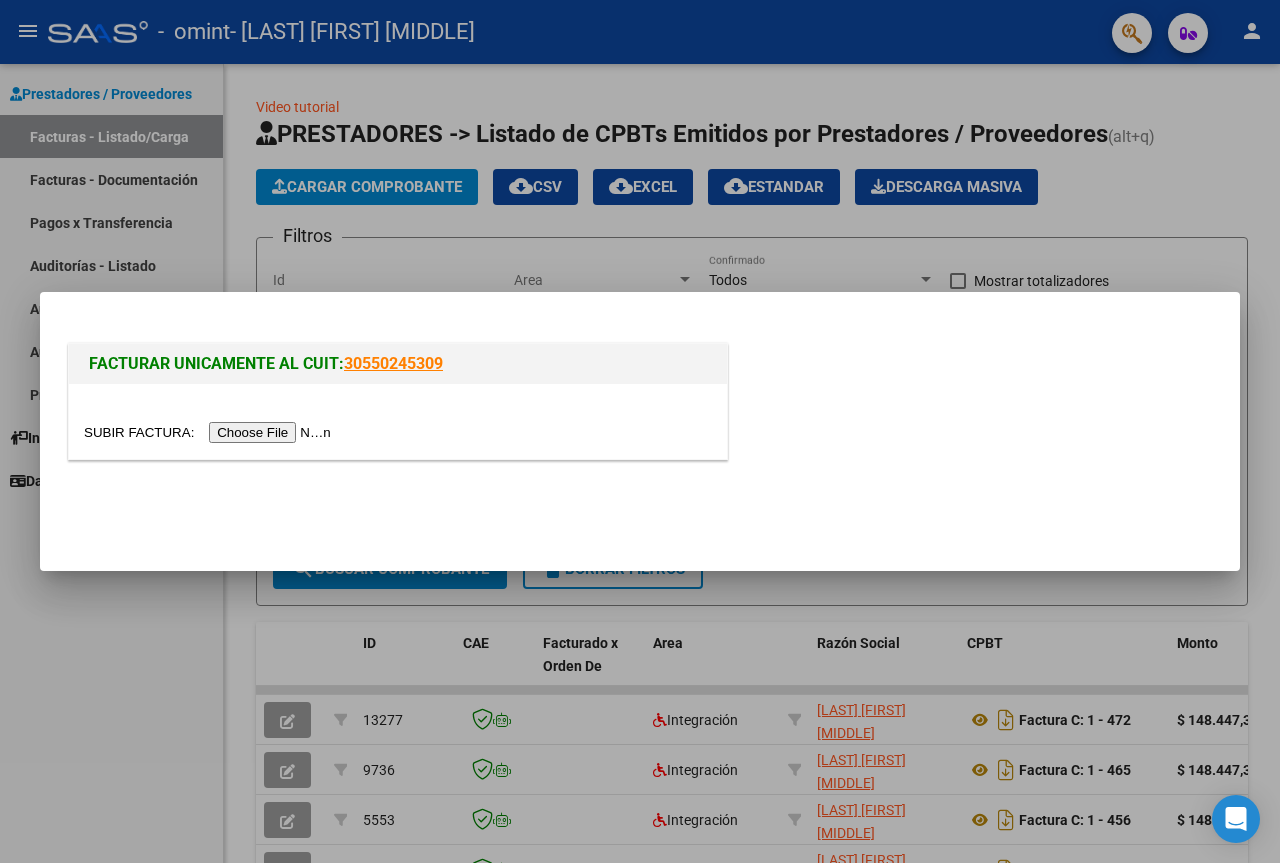 click at bounding box center (640, 431) 